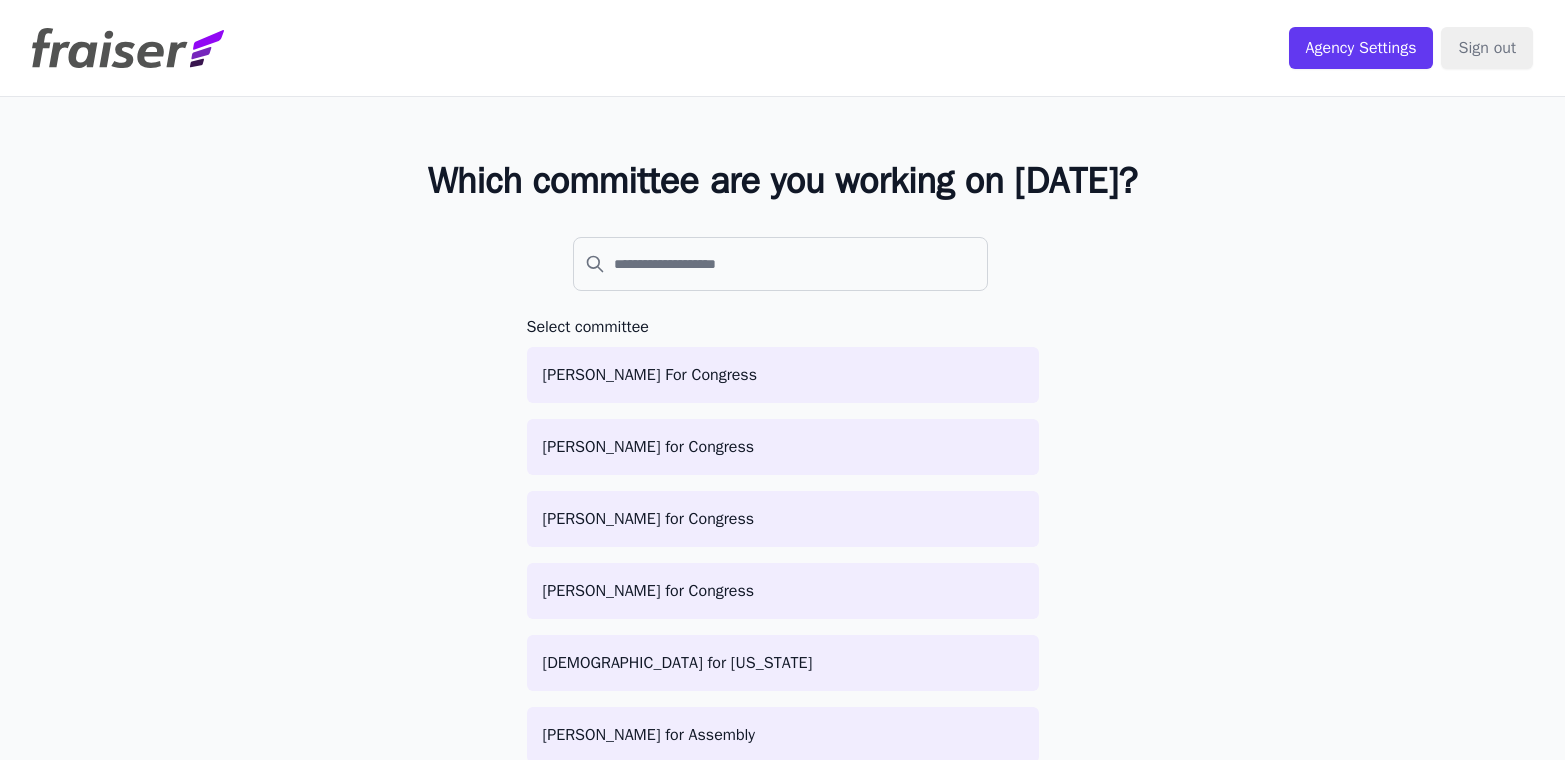 scroll, scrollTop: 0, scrollLeft: 0, axis: both 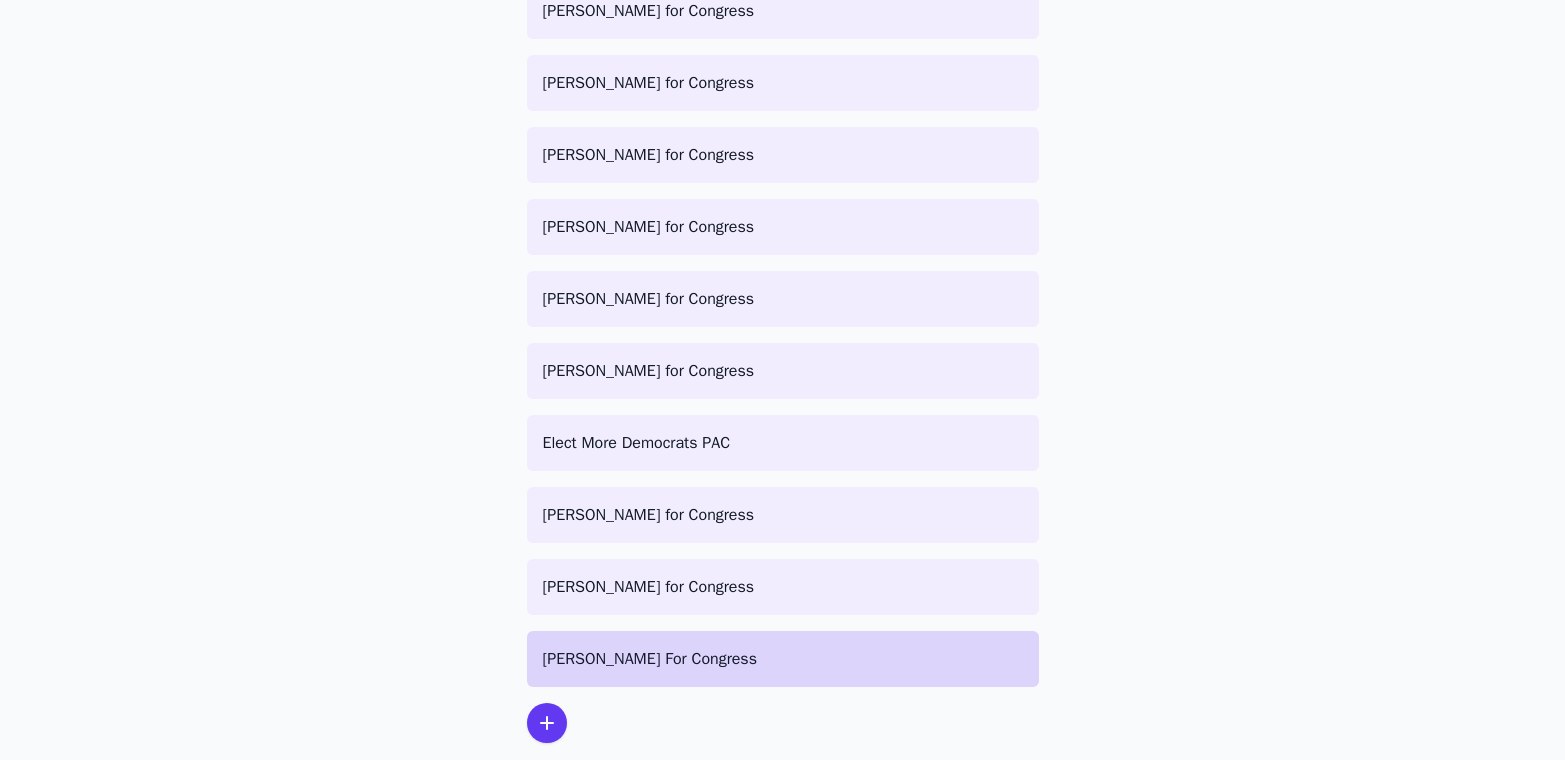 click on "[PERSON_NAME] For Congress" at bounding box center [783, 659] 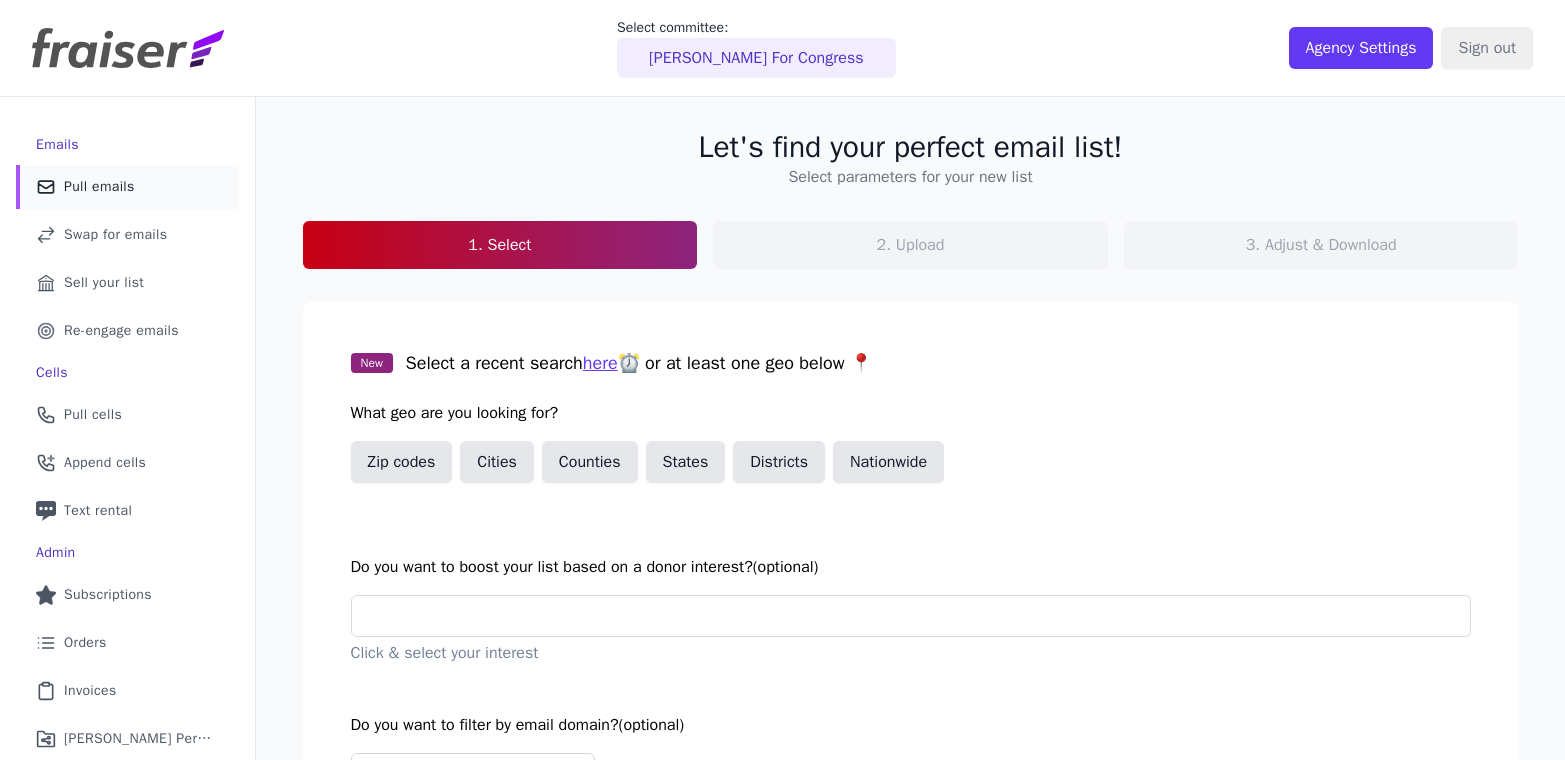 scroll, scrollTop: 0, scrollLeft: 0, axis: both 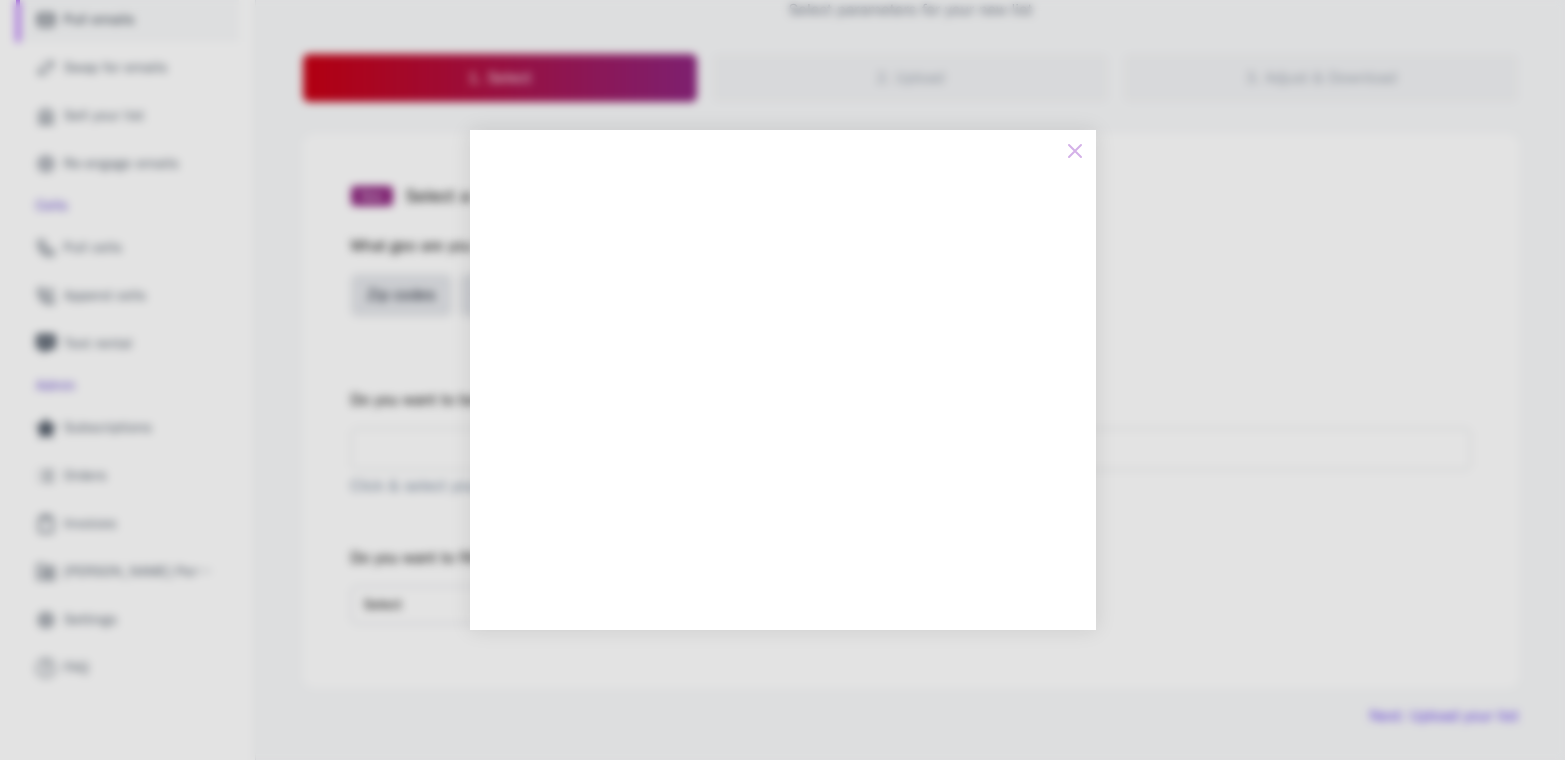 click 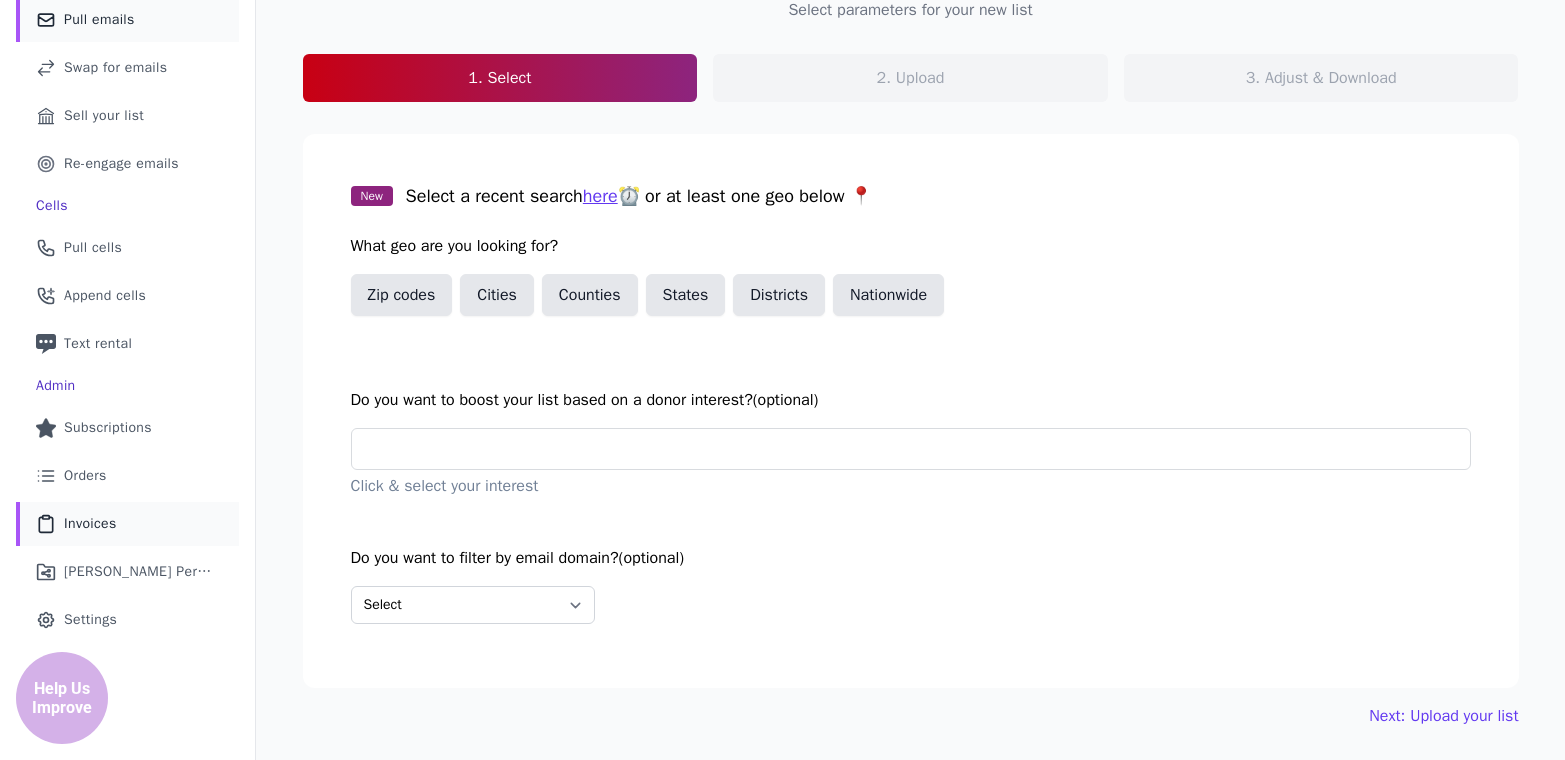 click on "Invoices" at bounding box center (90, 524) 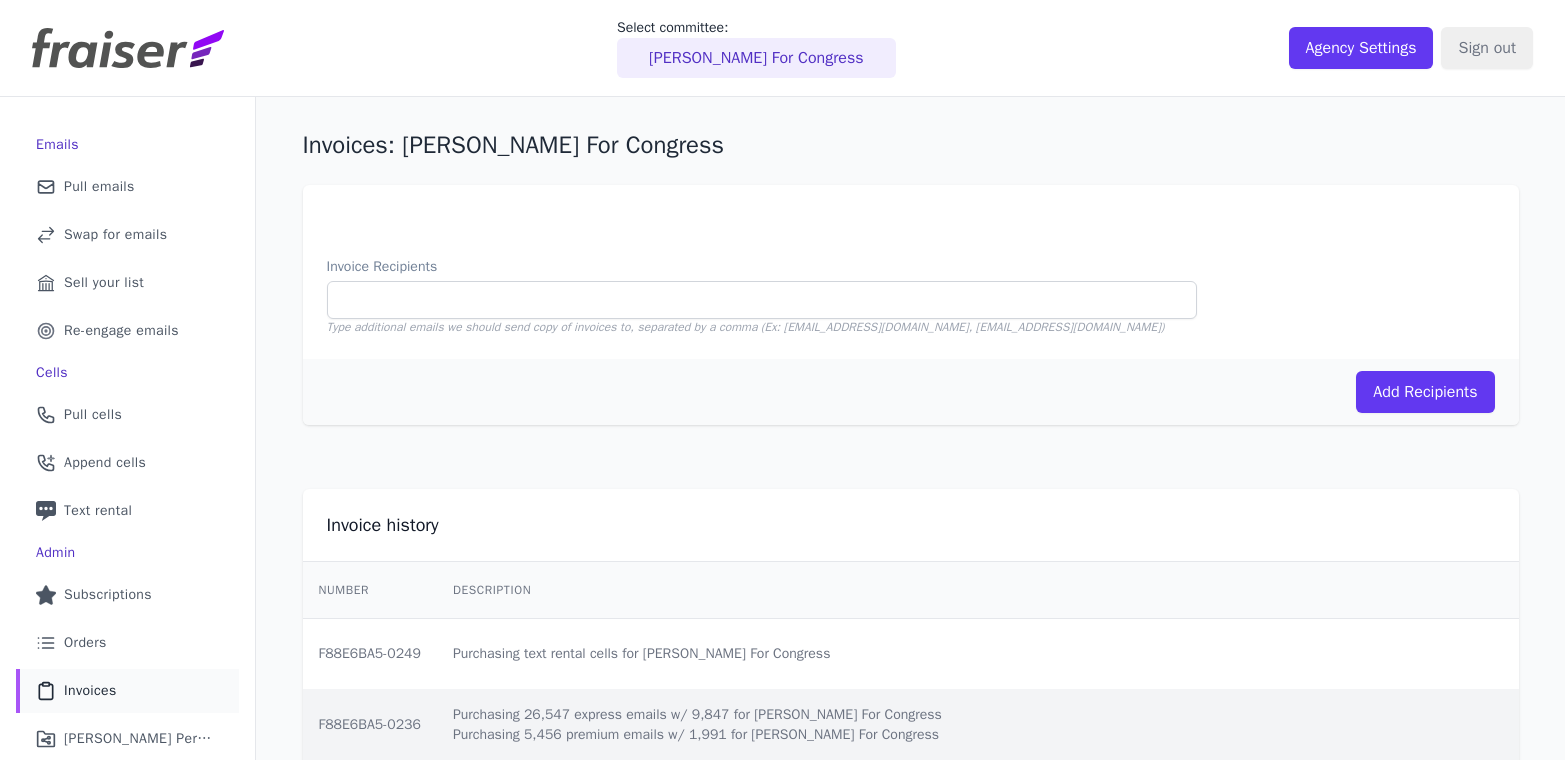 scroll, scrollTop: 0, scrollLeft: 0, axis: both 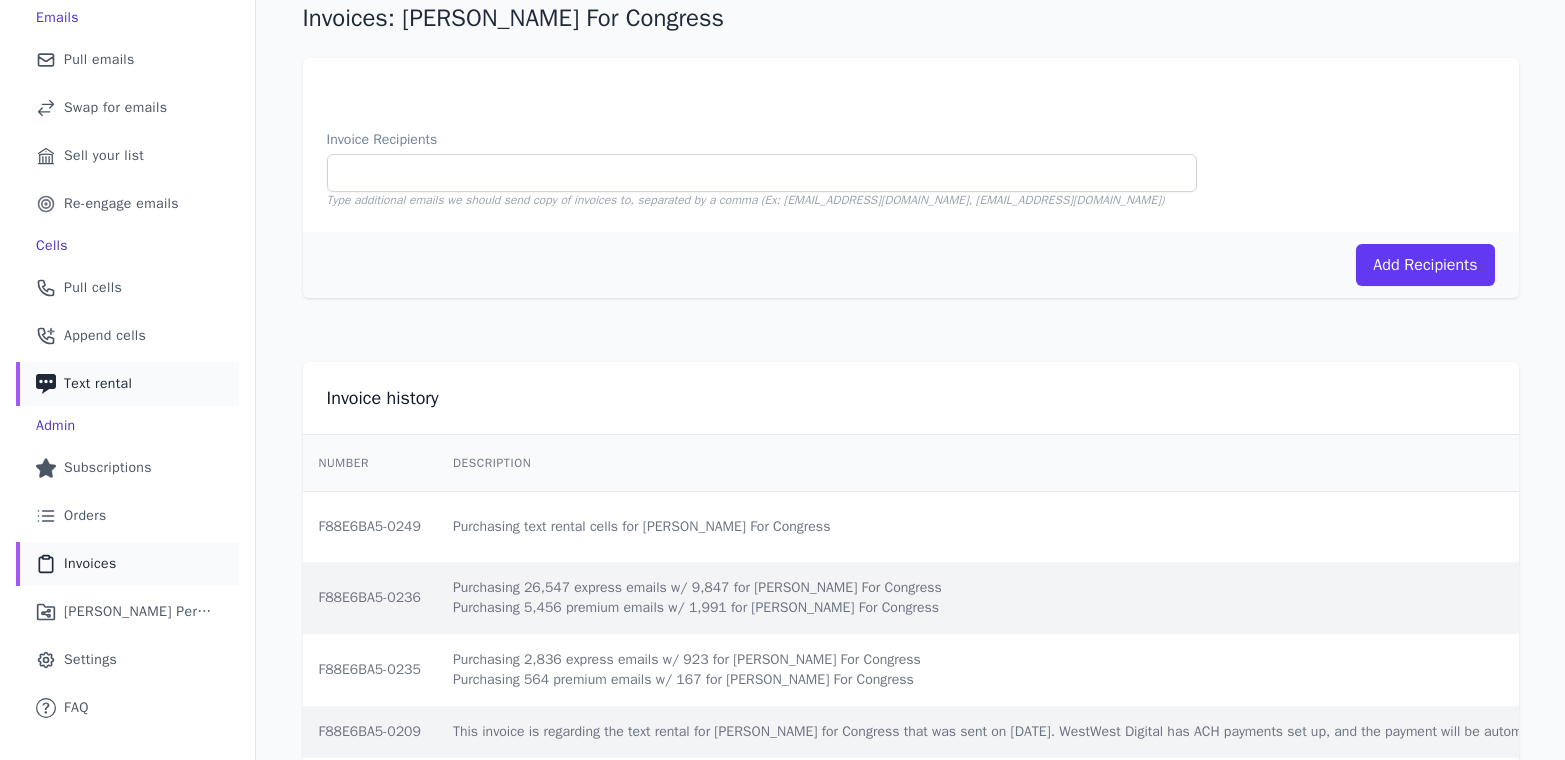 click on "Text rental" at bounding box center [98, 384] 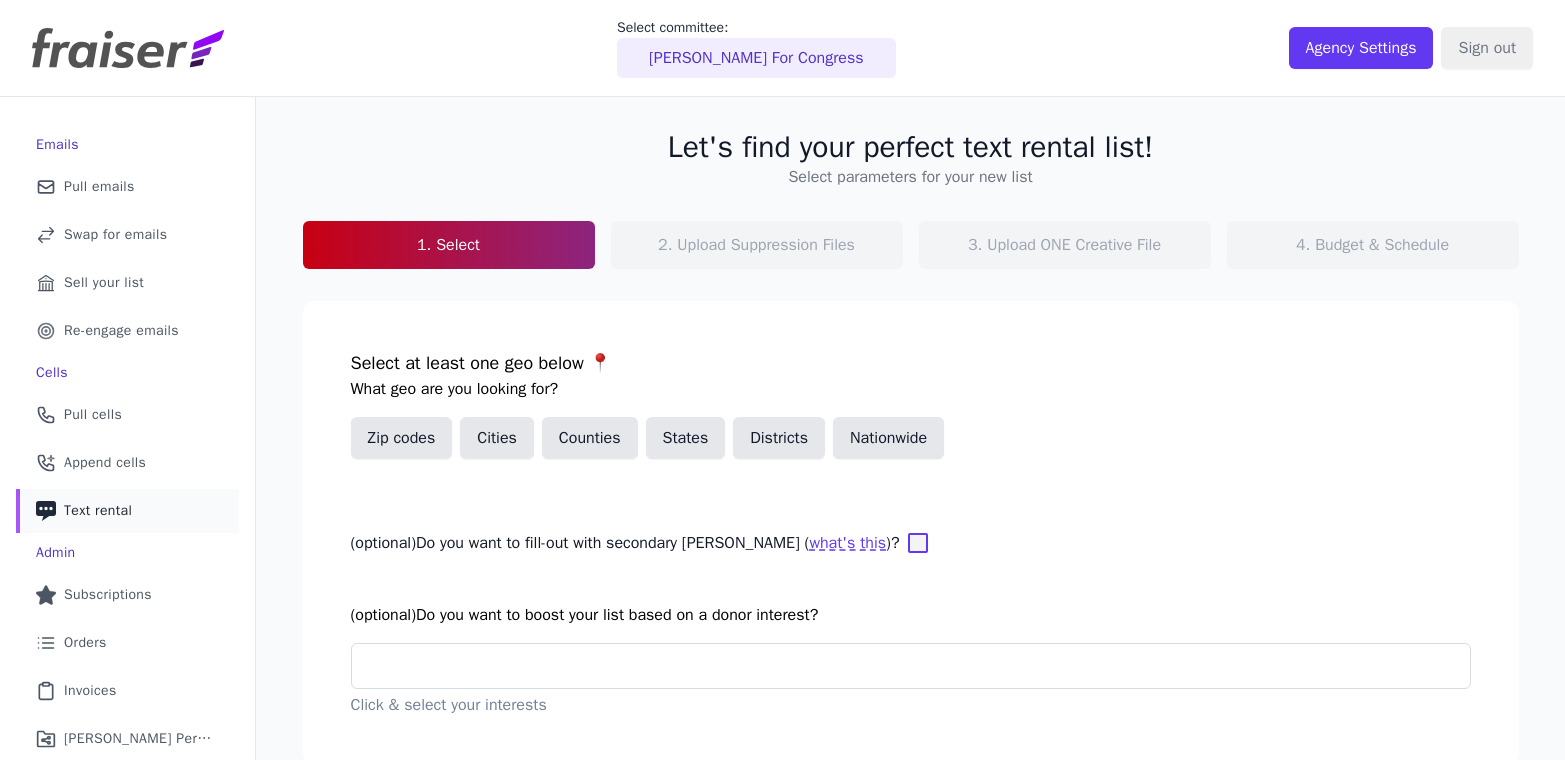 scroll, scrollTop: 0, scrollLeft: 0, axis: both 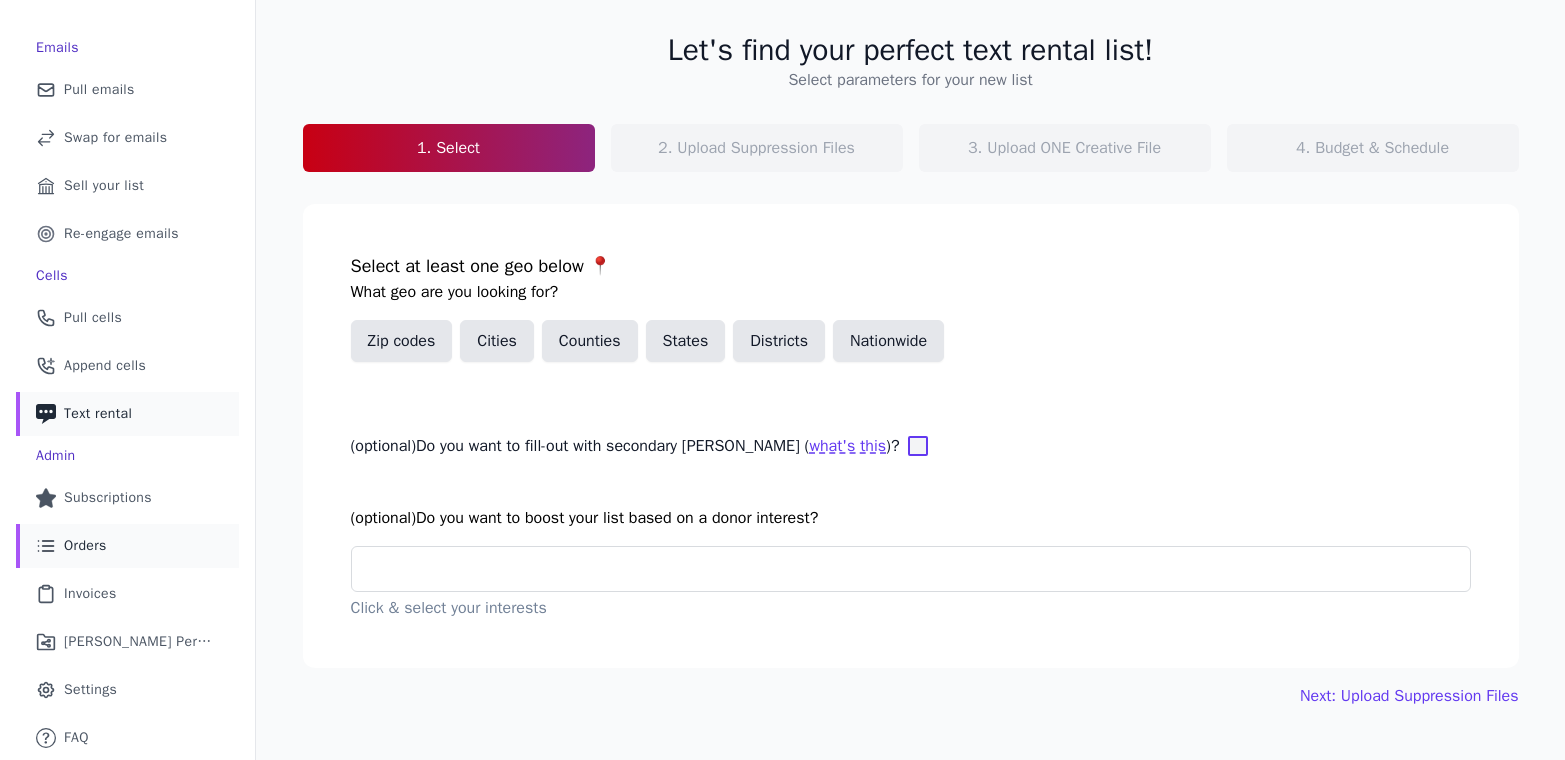 click on "List Icon Outline of bulleted list
Orders" at bounding box center [127, 546] 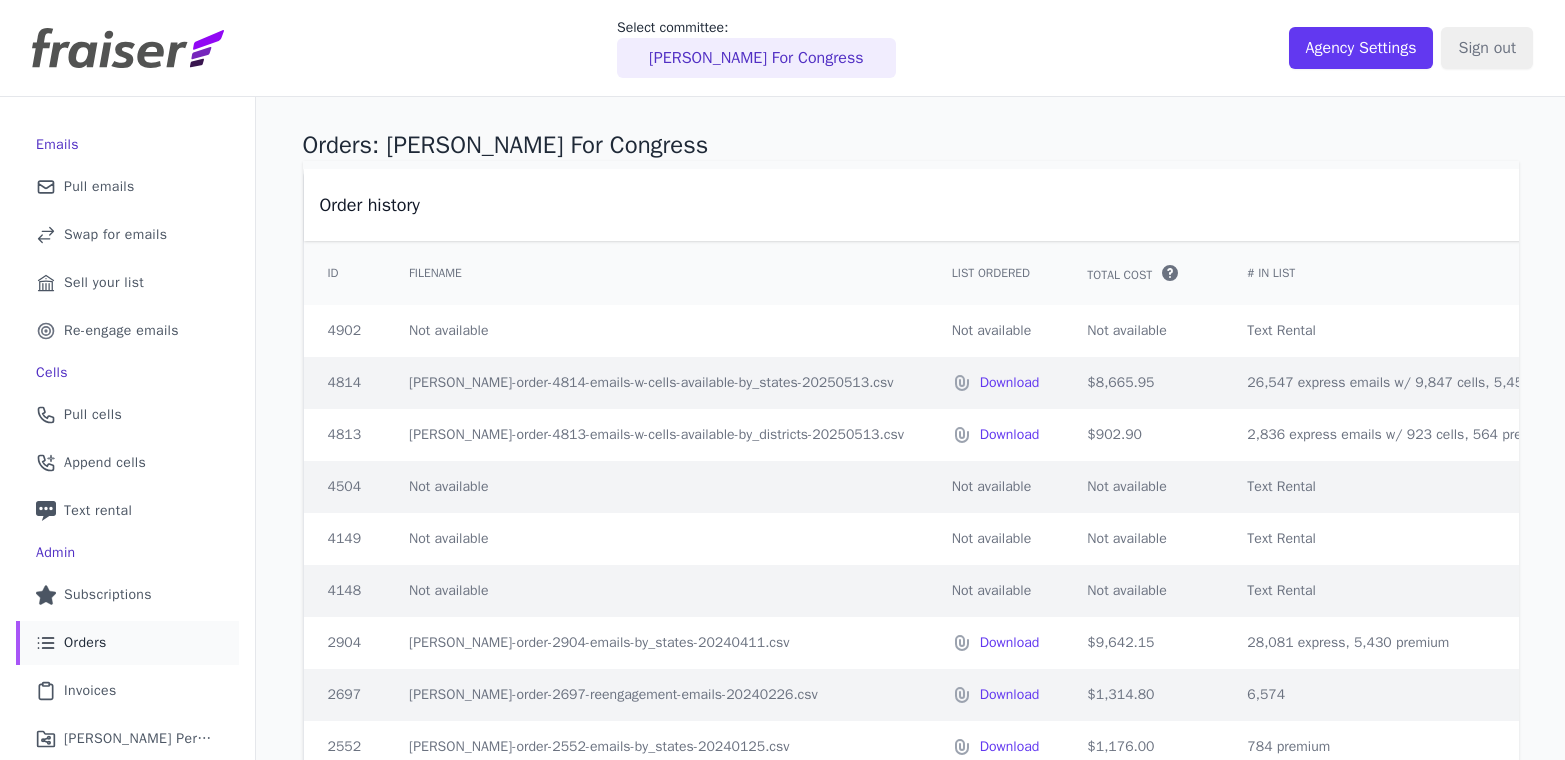 scroll, scrollTop: 0, scrollLeft: 0, axis: both 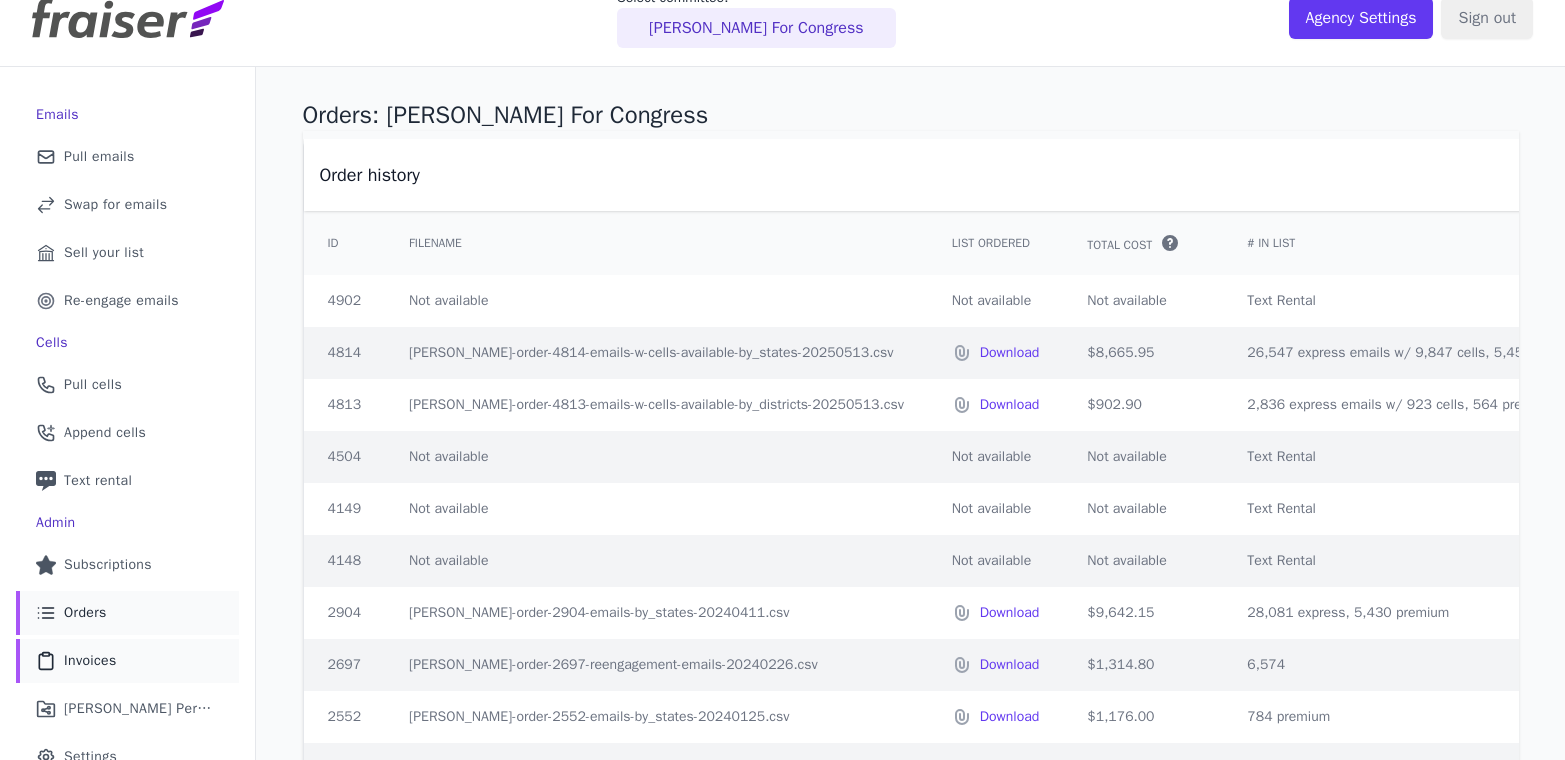 click on "Invoices" at bounding box center [90, 661] 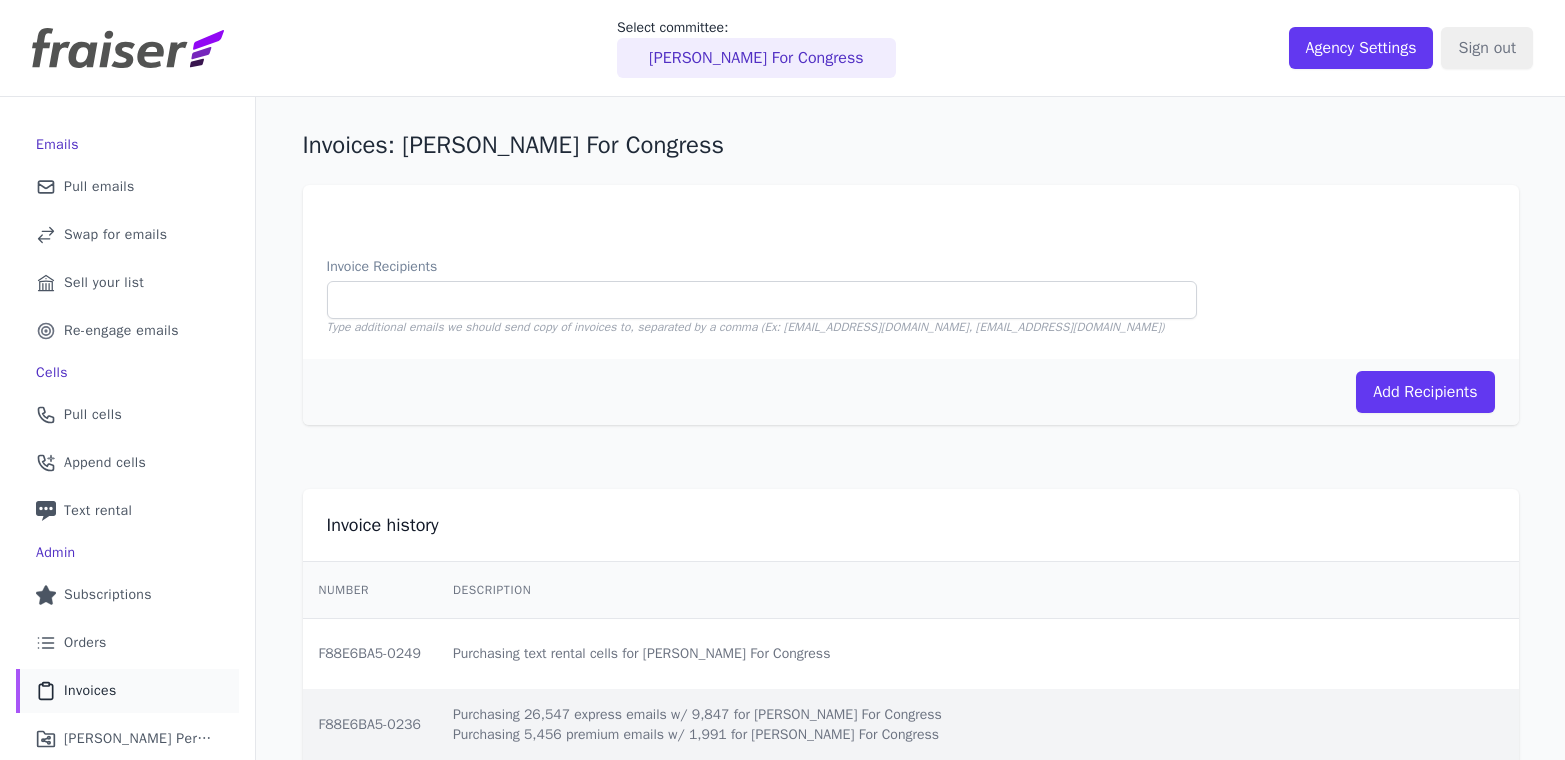 scroll, scrollTop: 0, scrollLeft: 0, axis: both 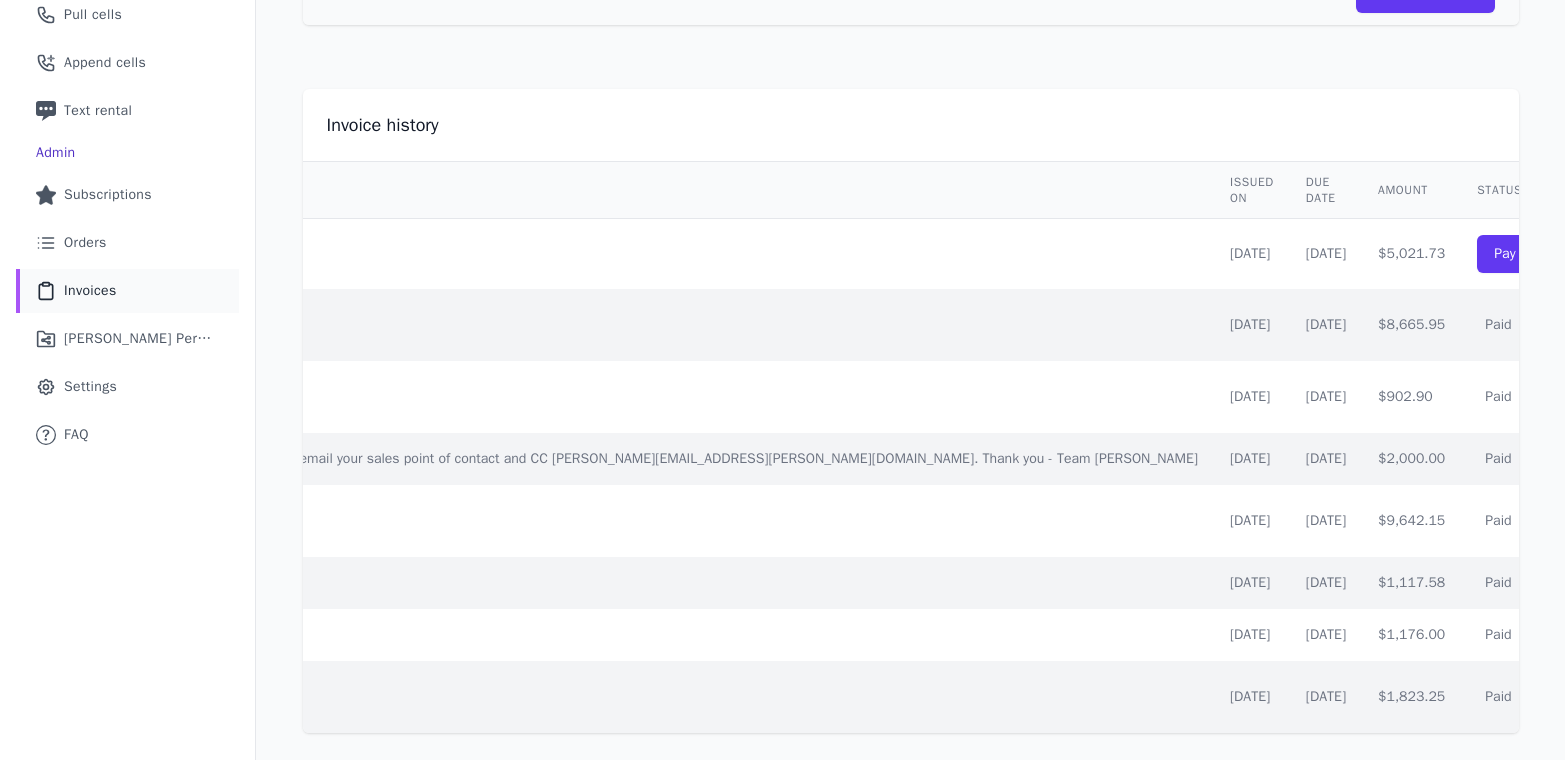 drag, startPoint x: 1252, startPoint y: 252, endPoint x: 1190, endPoint y: 254, distance: 62.03225 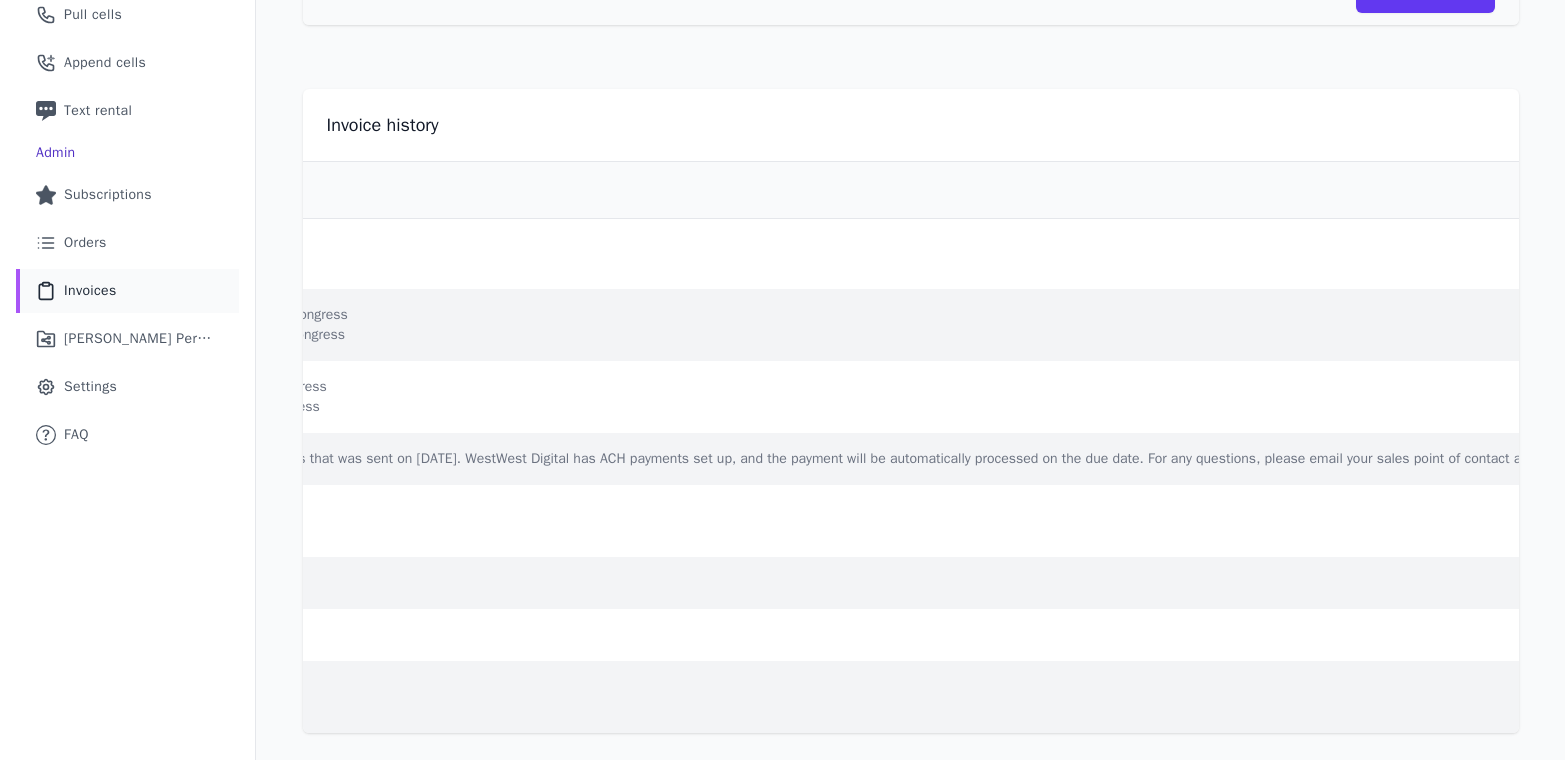 scroll, scrollTop: 0, scrollLeft: 1249, axis: horizontal 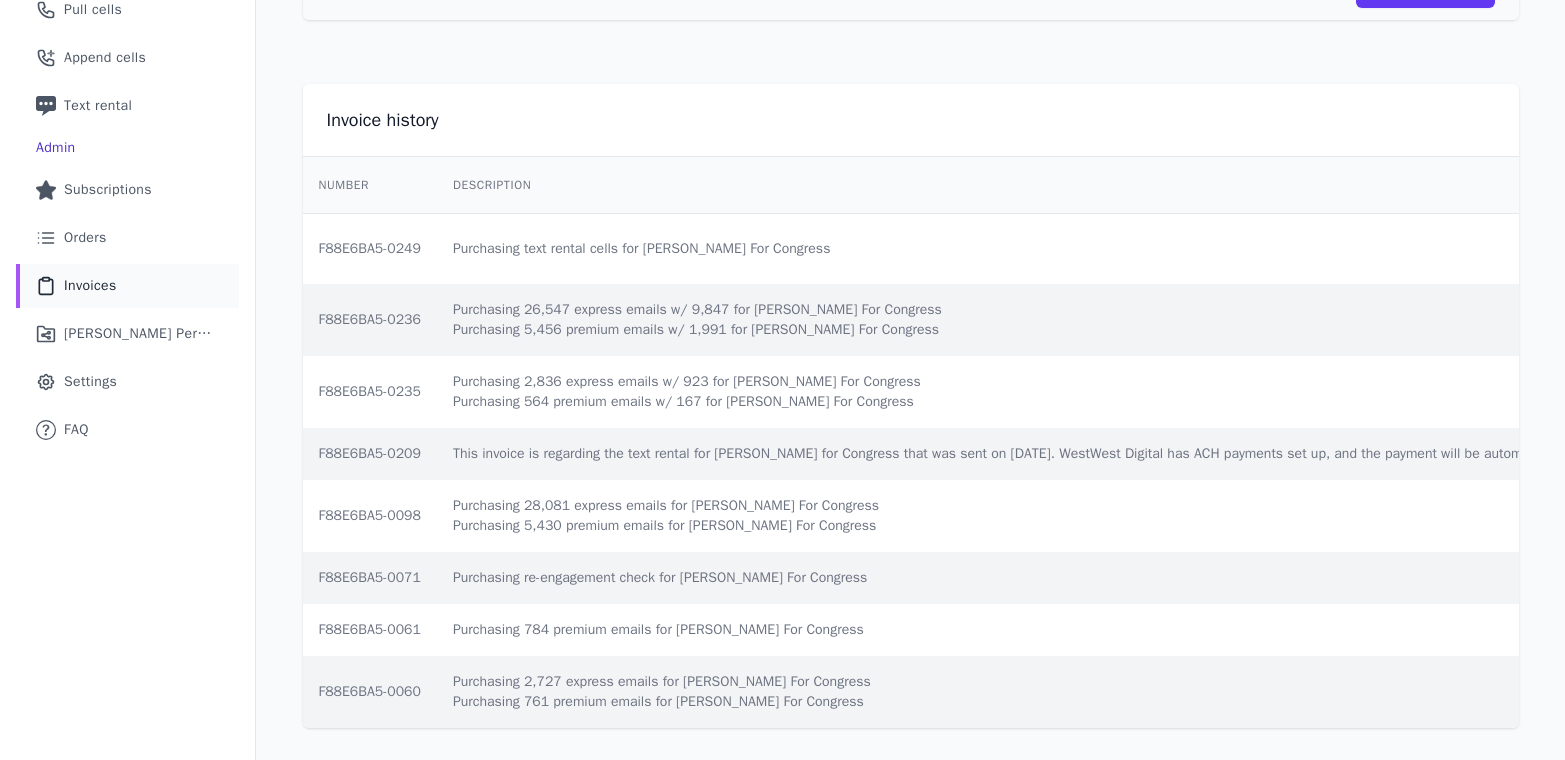 drag, startPoint x: 434, startPoint y: 326, endPoint x: 312, endPoint y: 326, distance: 122 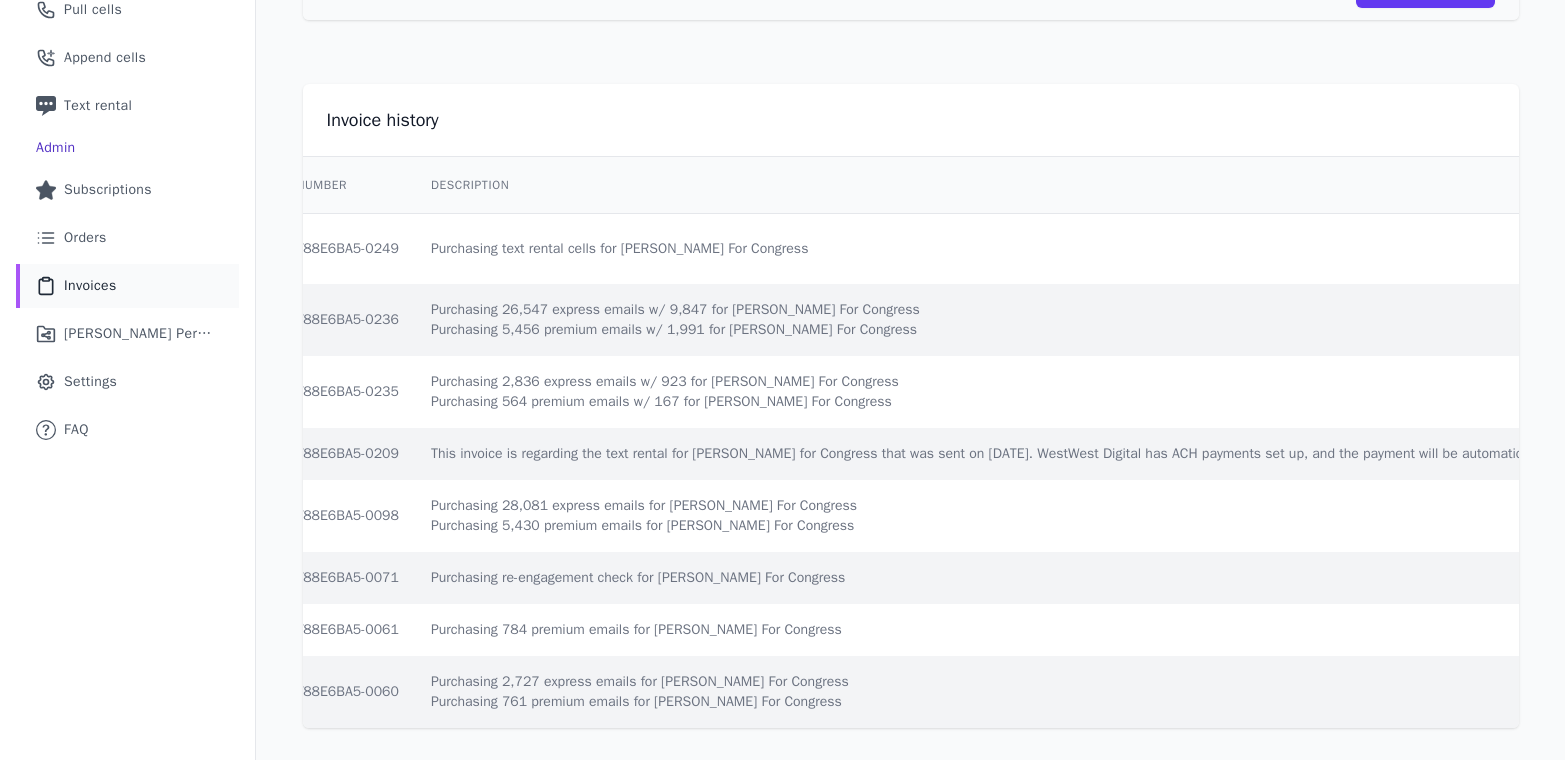scroll, scrollTop: 0, scrollLeft: 0, axis: both 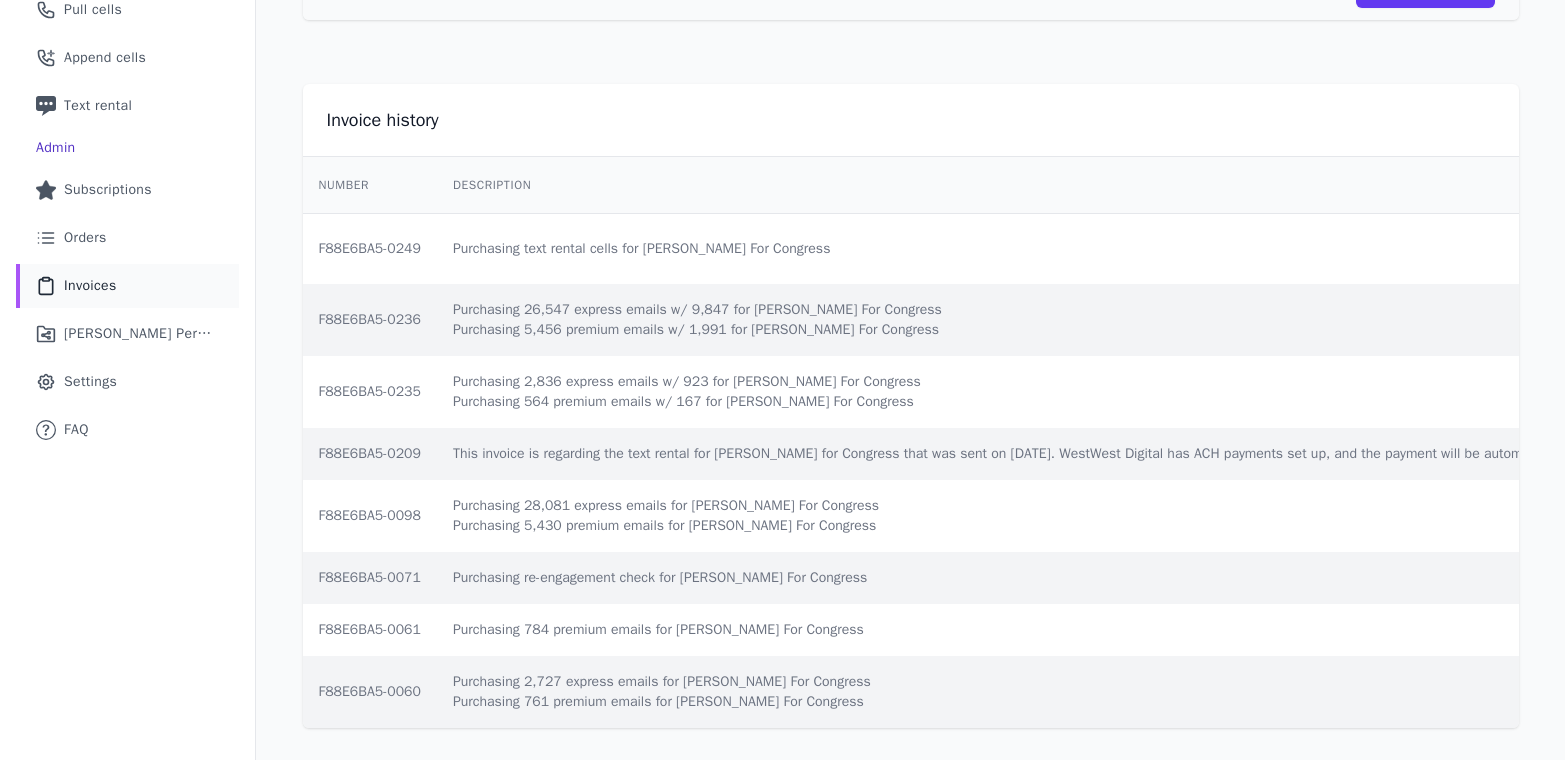click on "Purchasing 2,836 express emails w/ 923  for Rebecca Cooke For Congress   Purchasing 564 premium emails w/ 167  for Rebecca Cooke For Congress" at bounding box center (1627, 392) 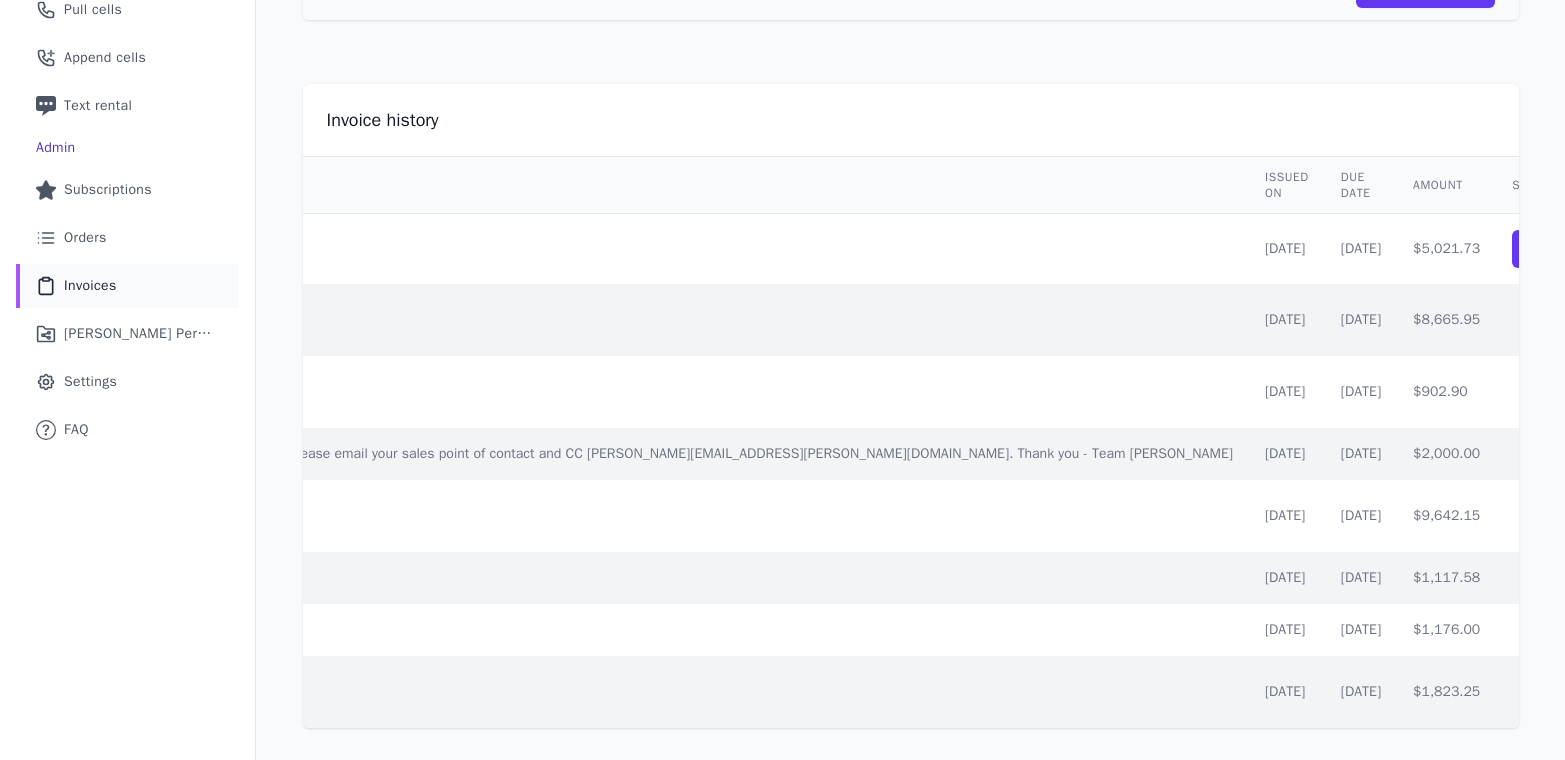 scroll, scrollTop: 0, scrollLeft: 1604, axis: horizontal 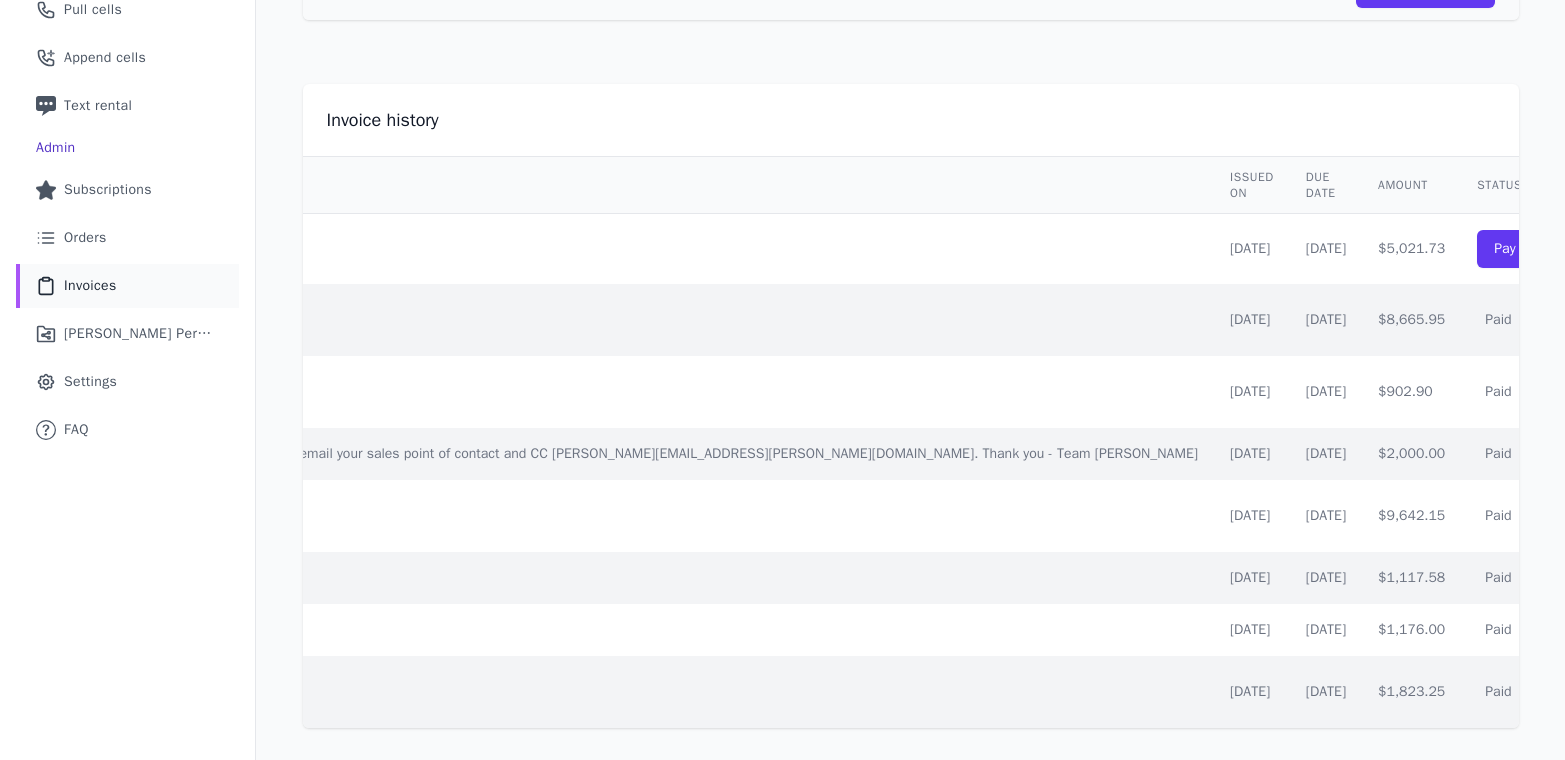 click on "$8,665.95" at bounding box center [1411, 320] 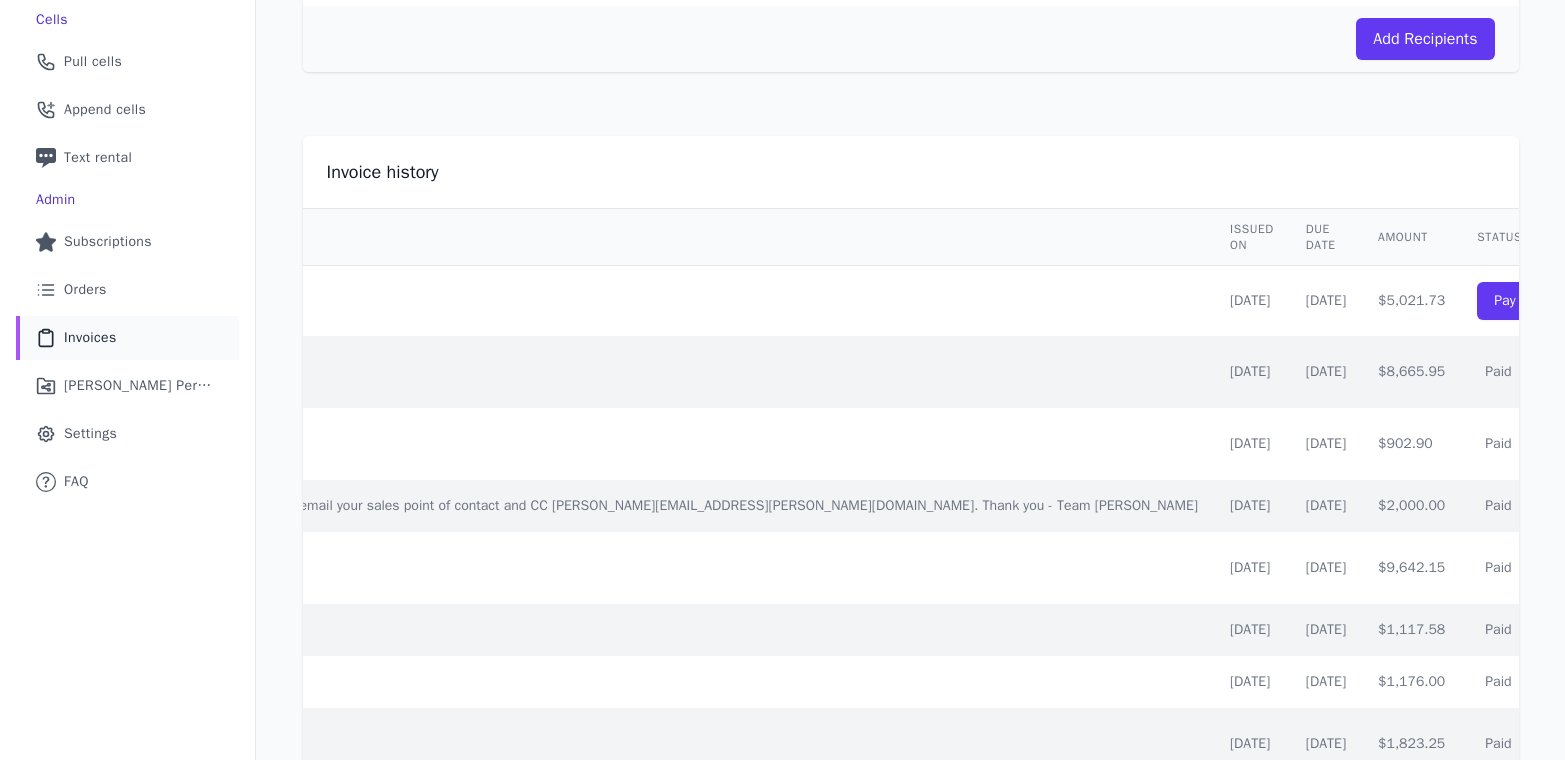 scroll, scrollTop: 350, scrollLeft: 0, axis: vertical 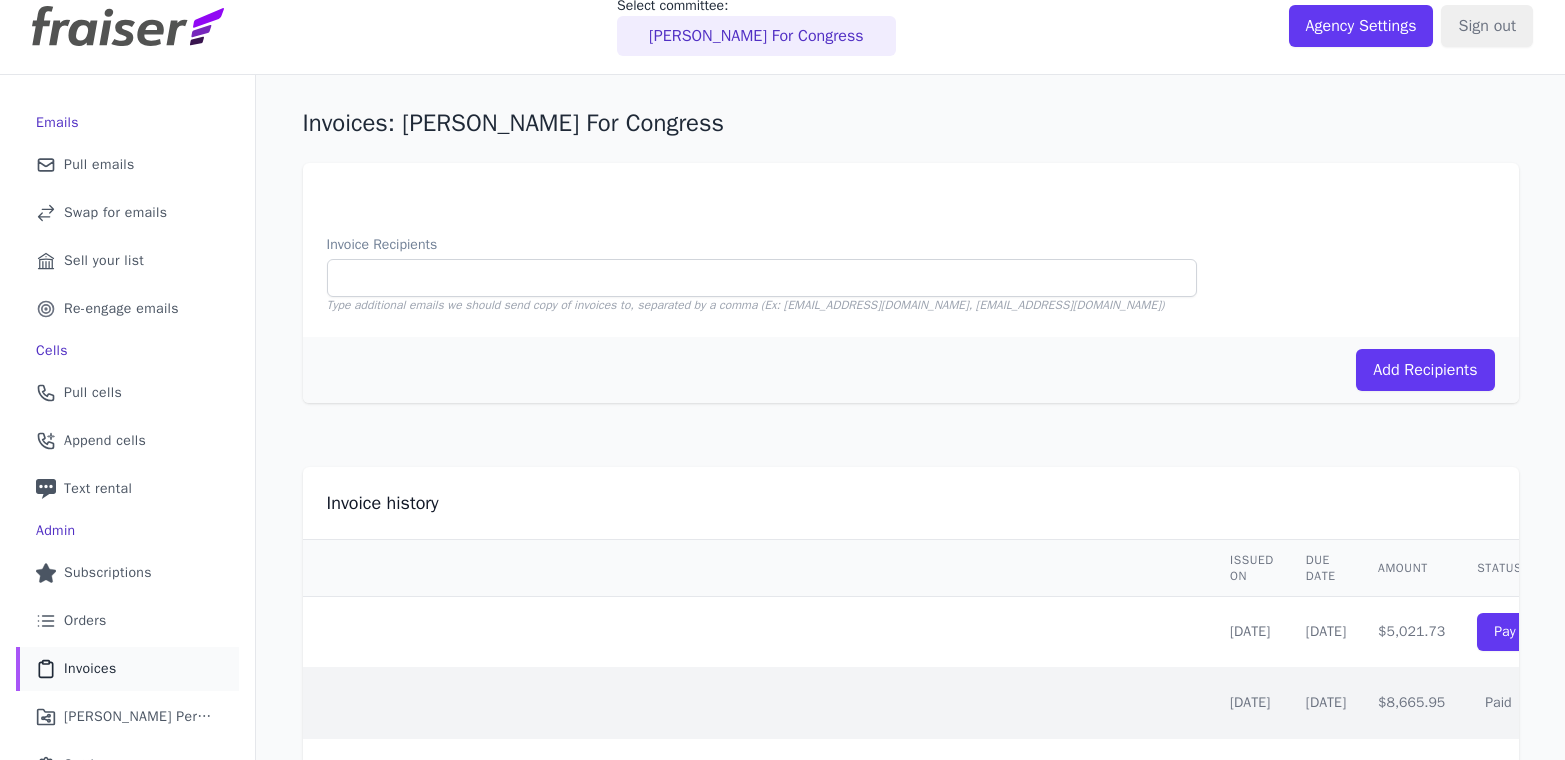 click on "[PERSON_NAME] For Congress" at bounding box center [756, 36] 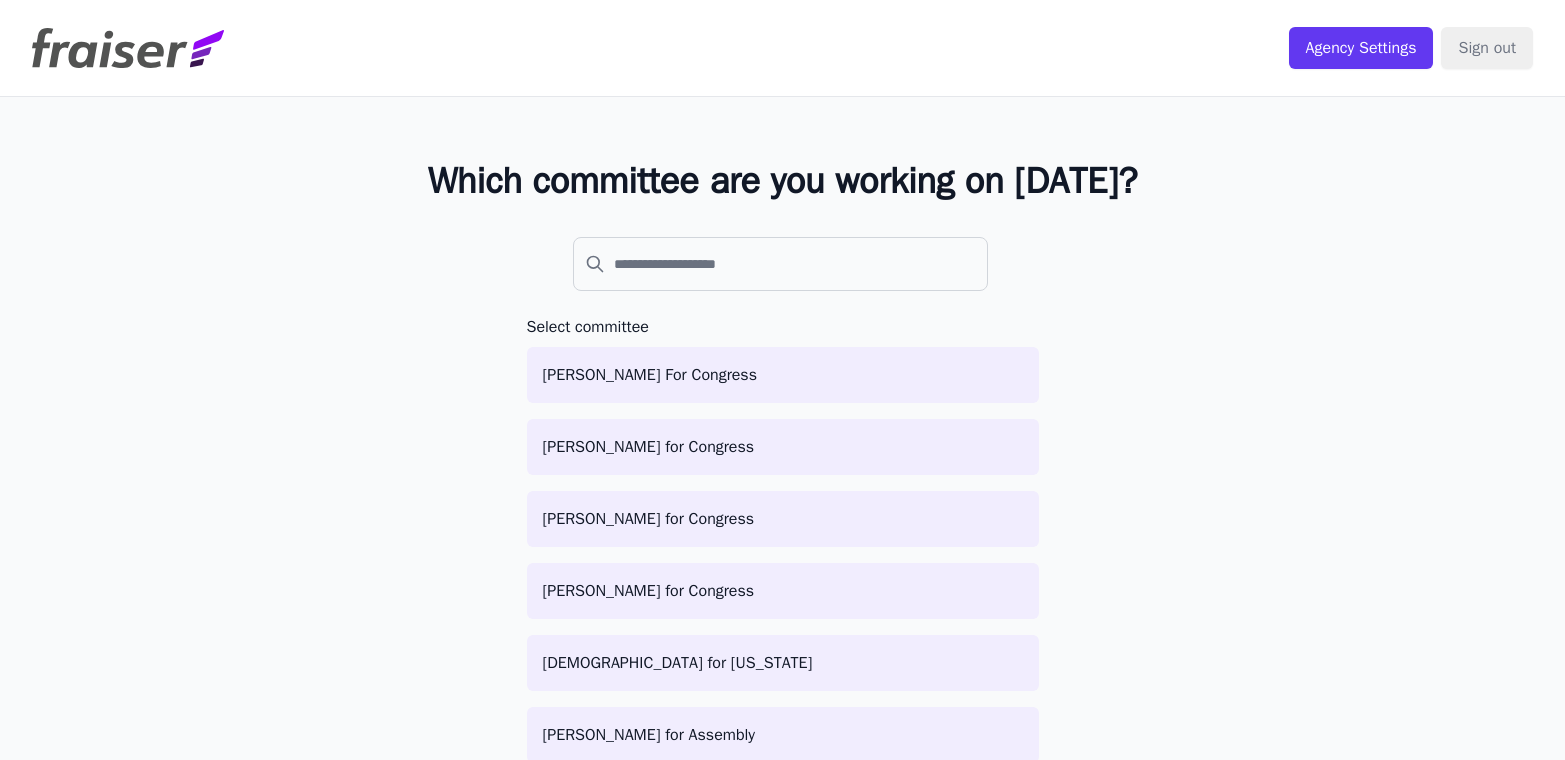 scroll, scrollTop: 0, scrollLeft: 0, axis: both 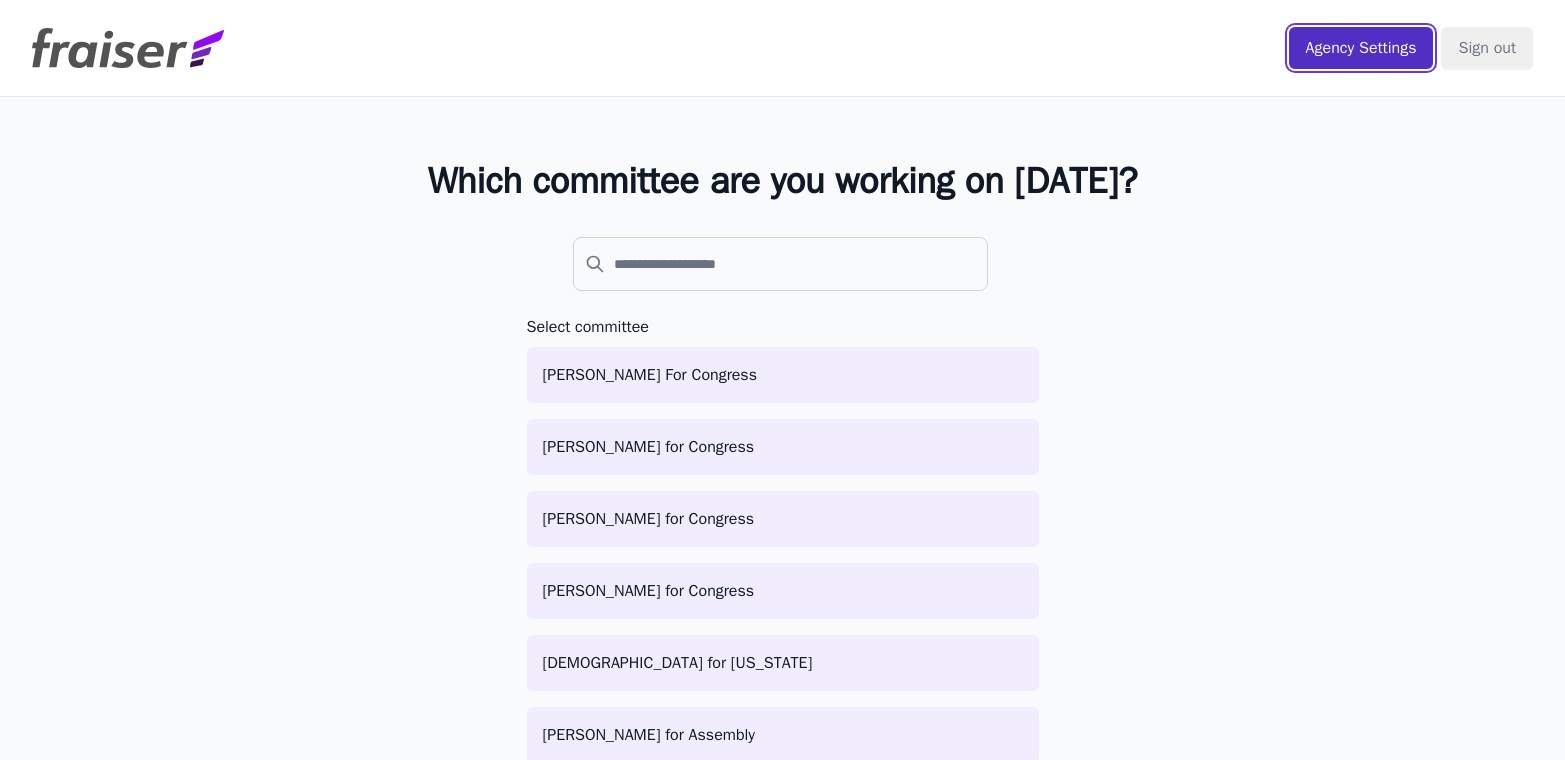 click on "Agency Settings" at bounding box center [1361, 48] 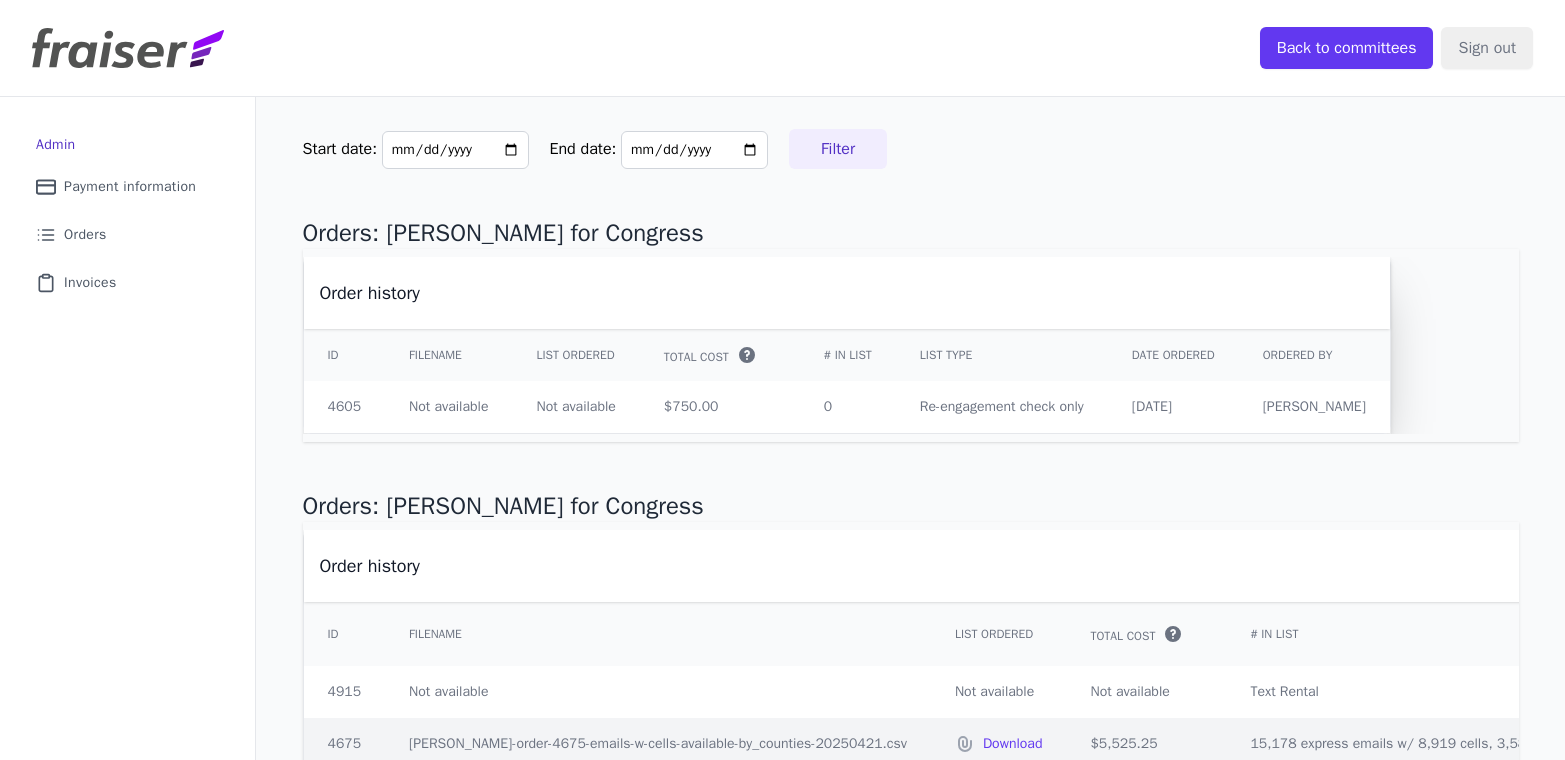 scroll, scrollTop: 0, scrollLeft: 0, axis: both 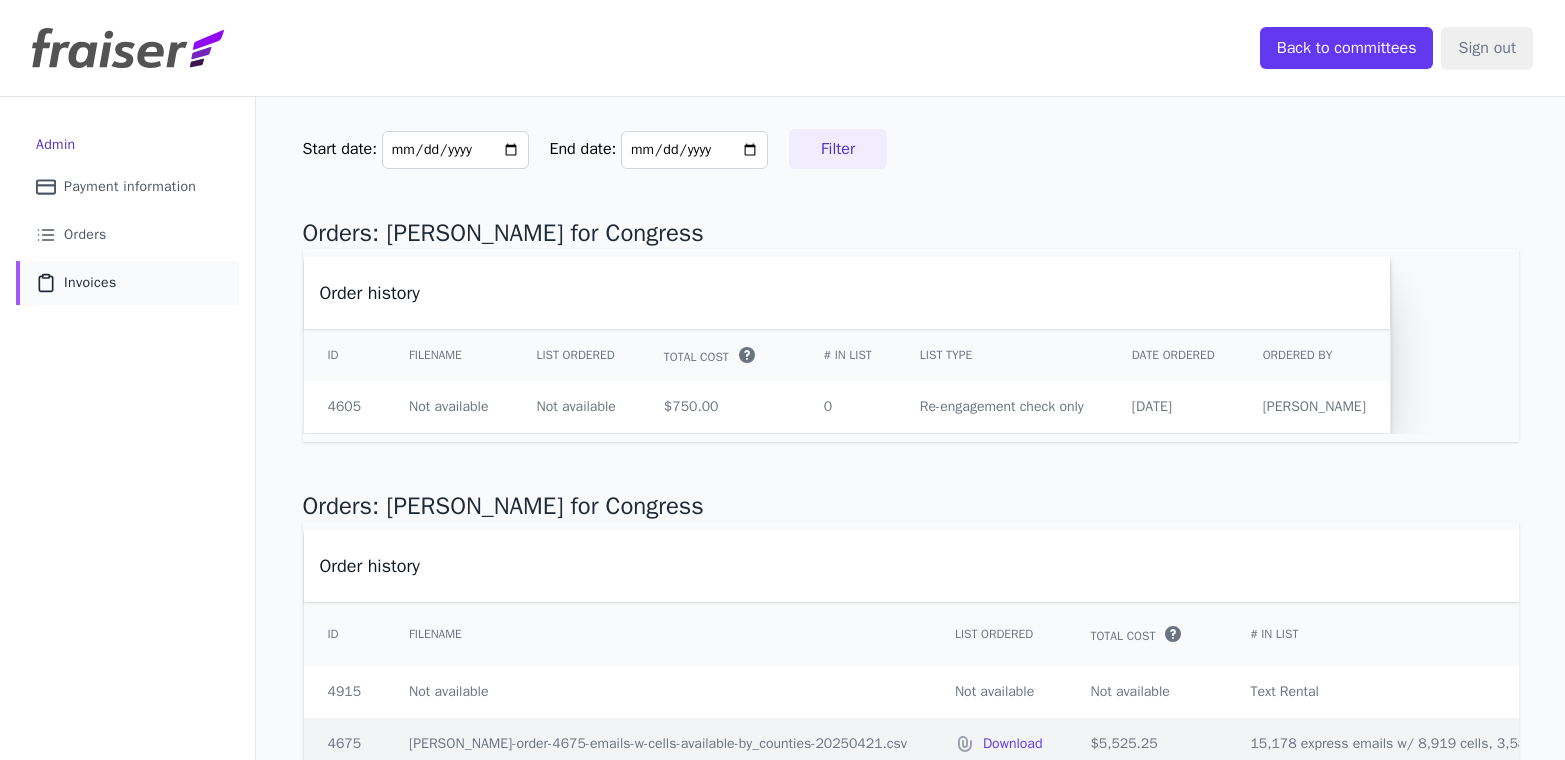 click on "Invoices" at bounding box center [90, 283] 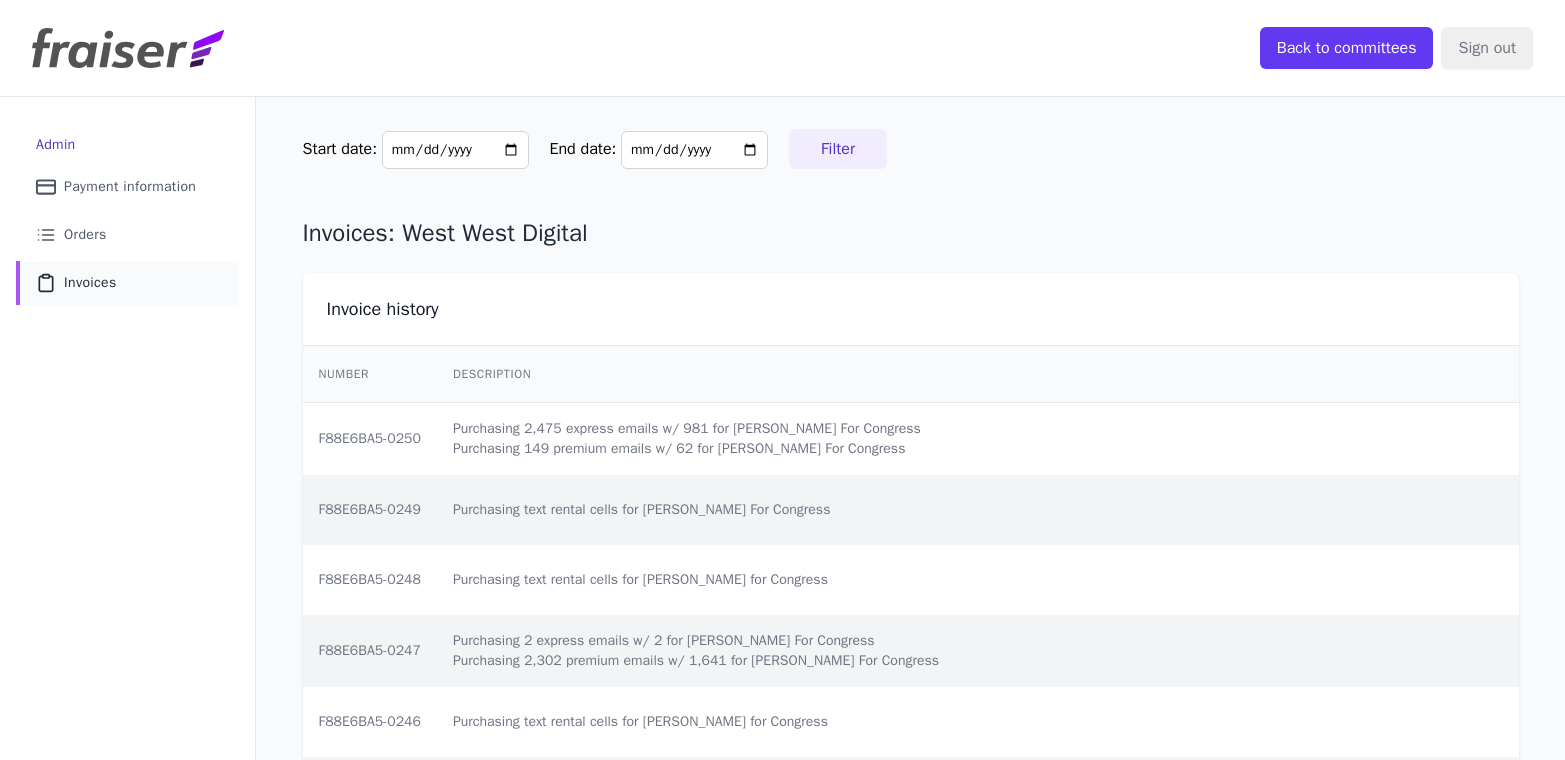 scroll, scrollTop: 0, scrollLeft: 0, axis: both 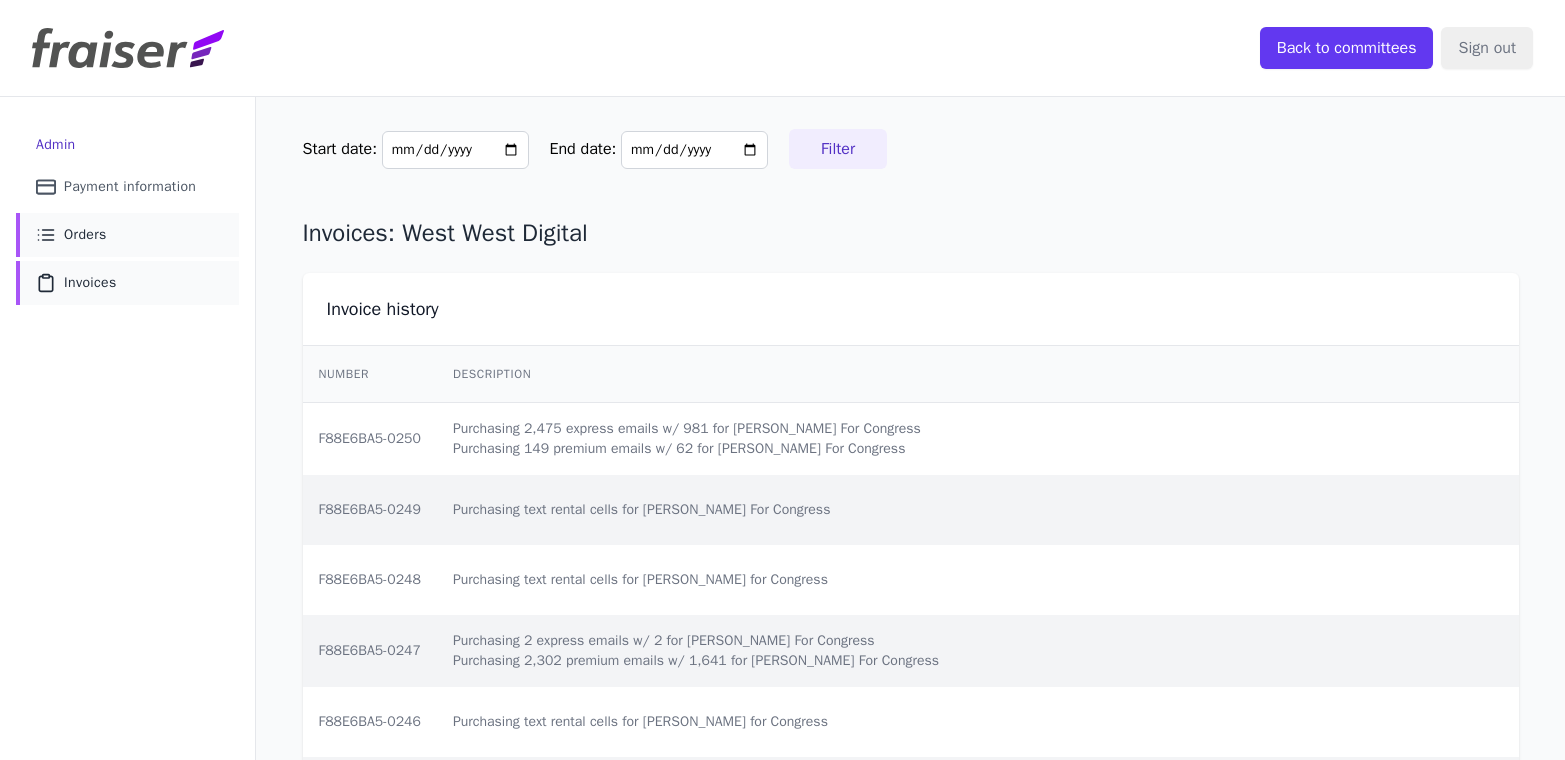 click on "Orders" at bounding box center (85, 235) 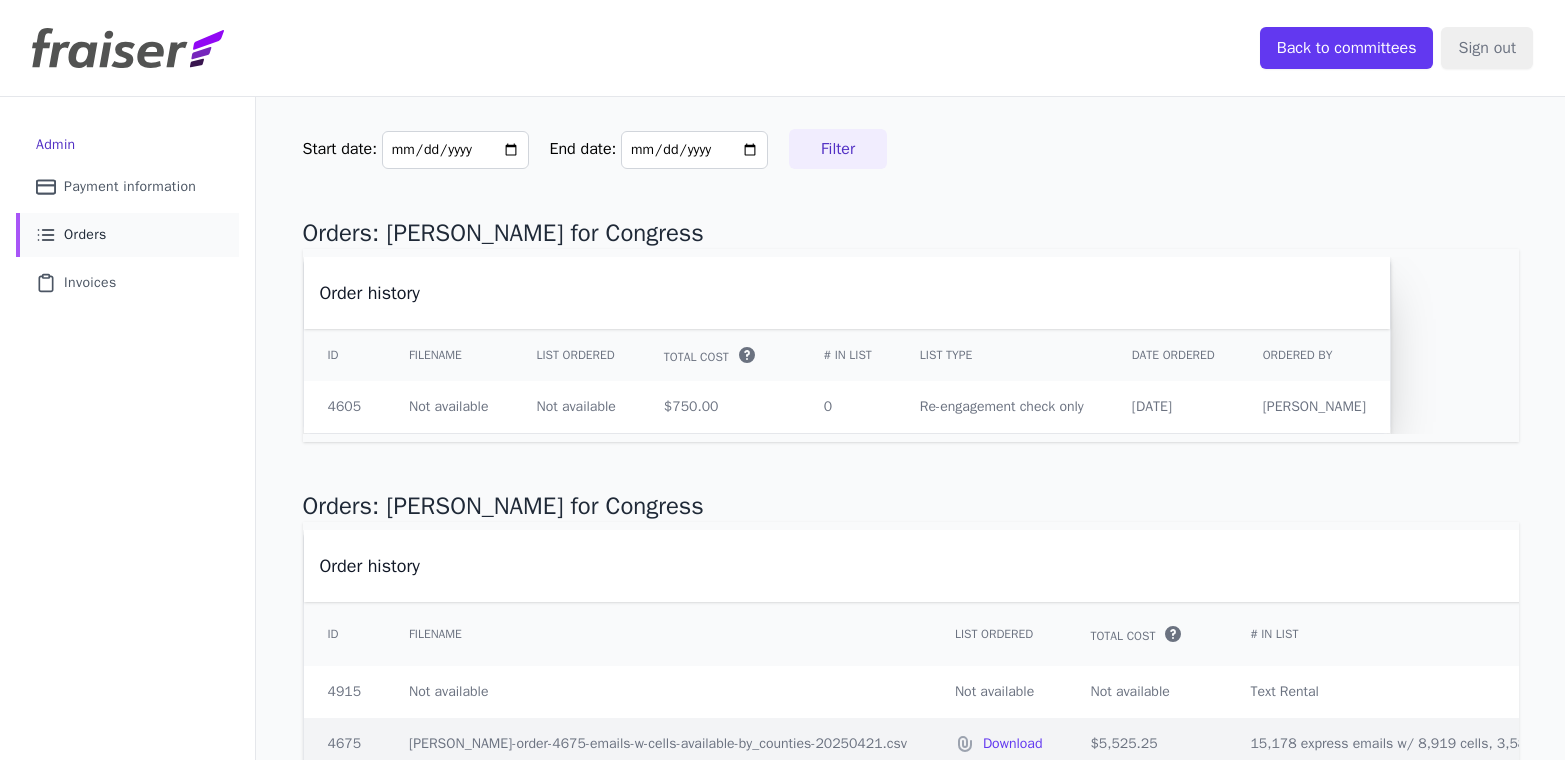 scroll, scrollTop: 0, scrollLeft: 0, axis: both 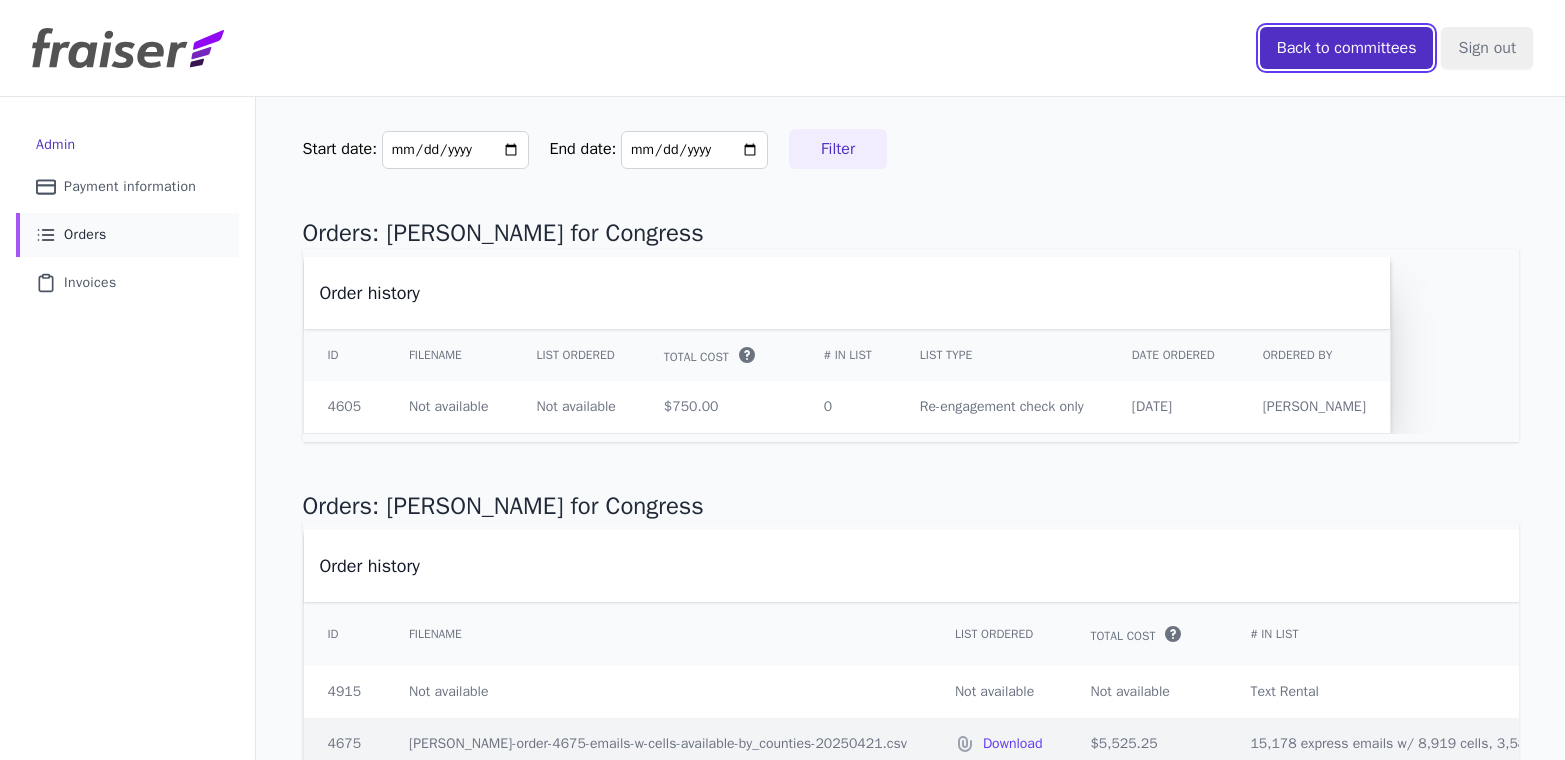 click on "Back to committees" at bounding box center [1347, 48] 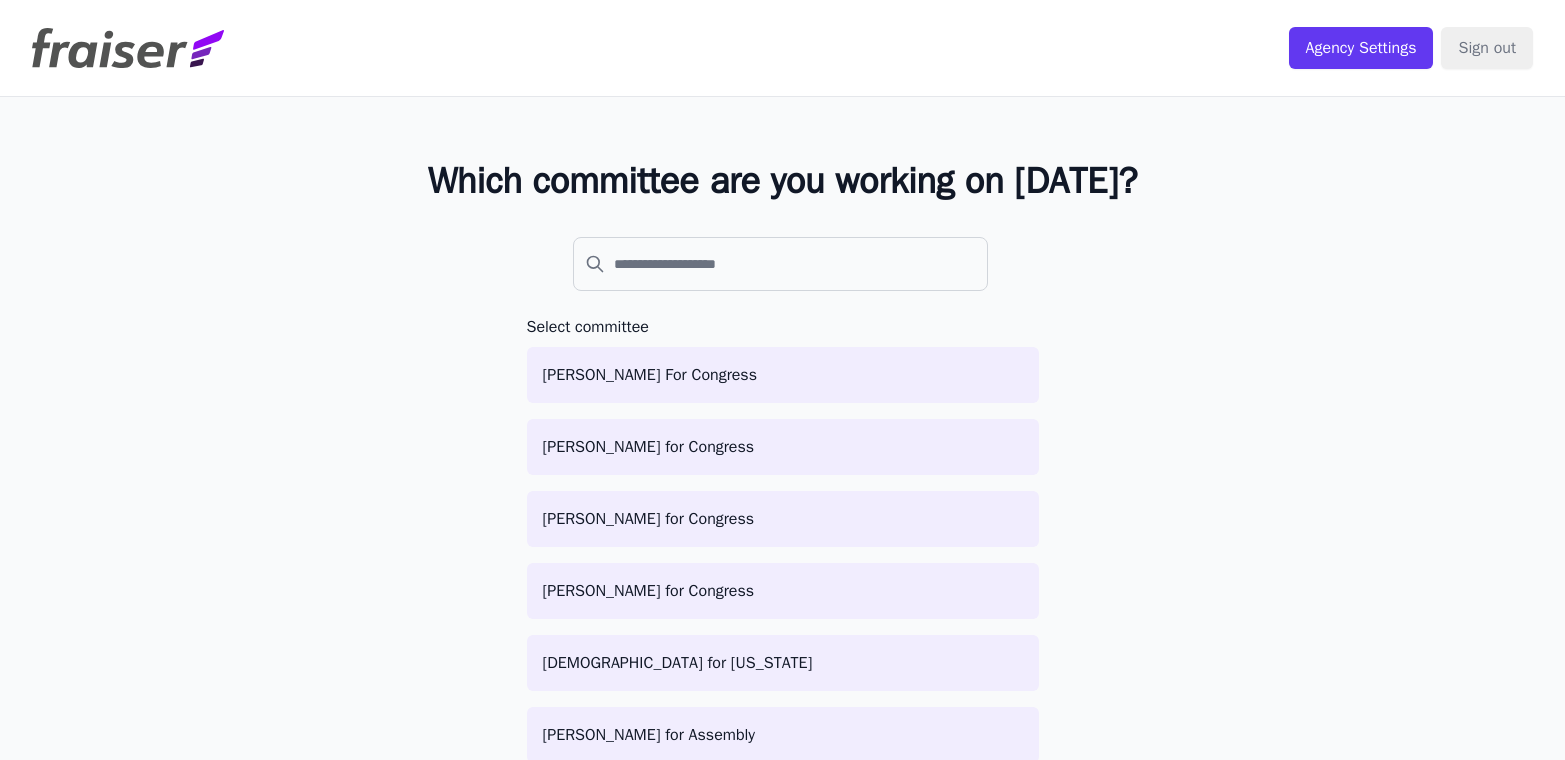 scroll, scrollTop: 0, scrollLeft: 0, axis: both 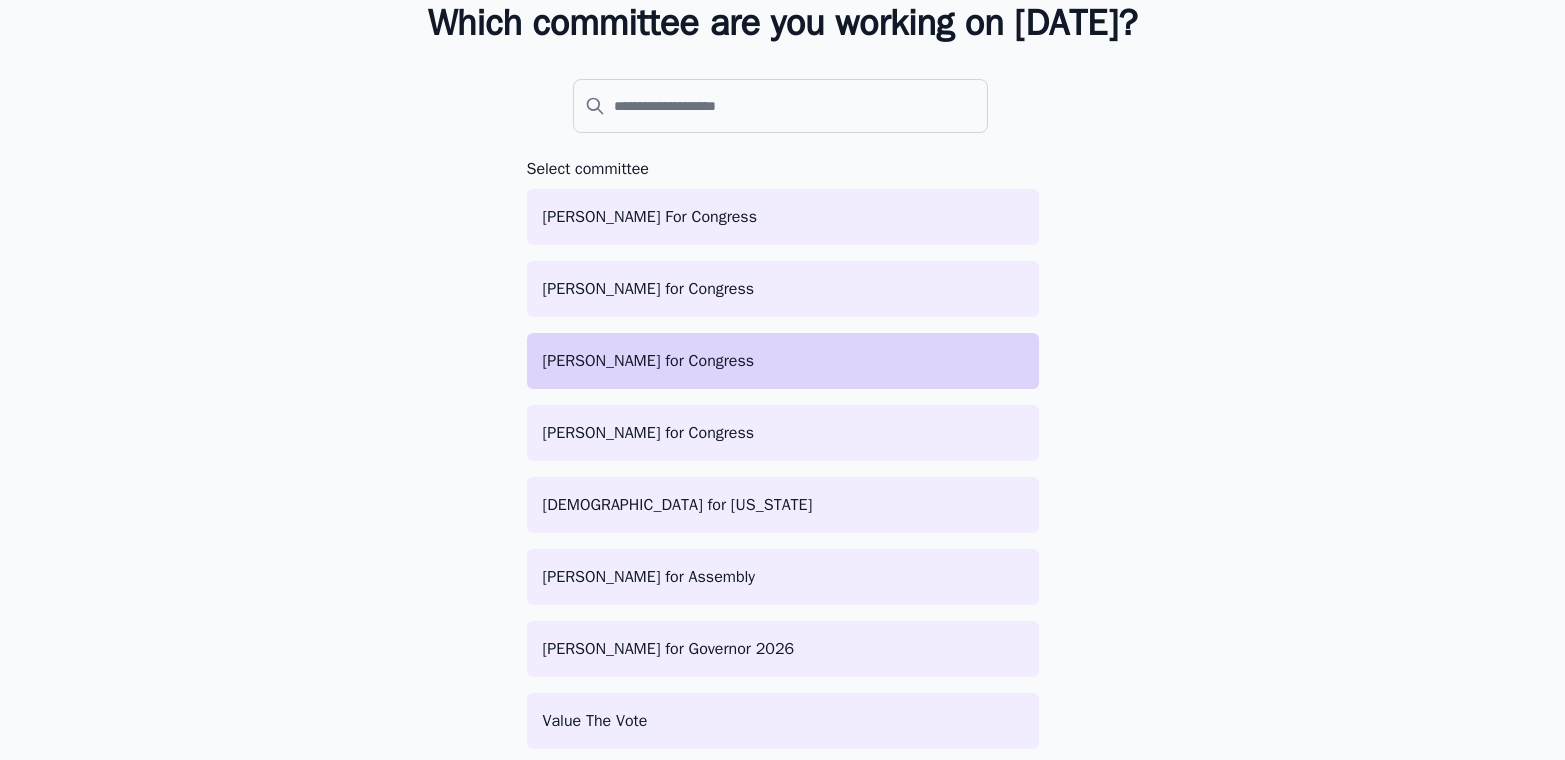 click on "[PERSON_NAME] for Congress" at bounding box center [783, 361] 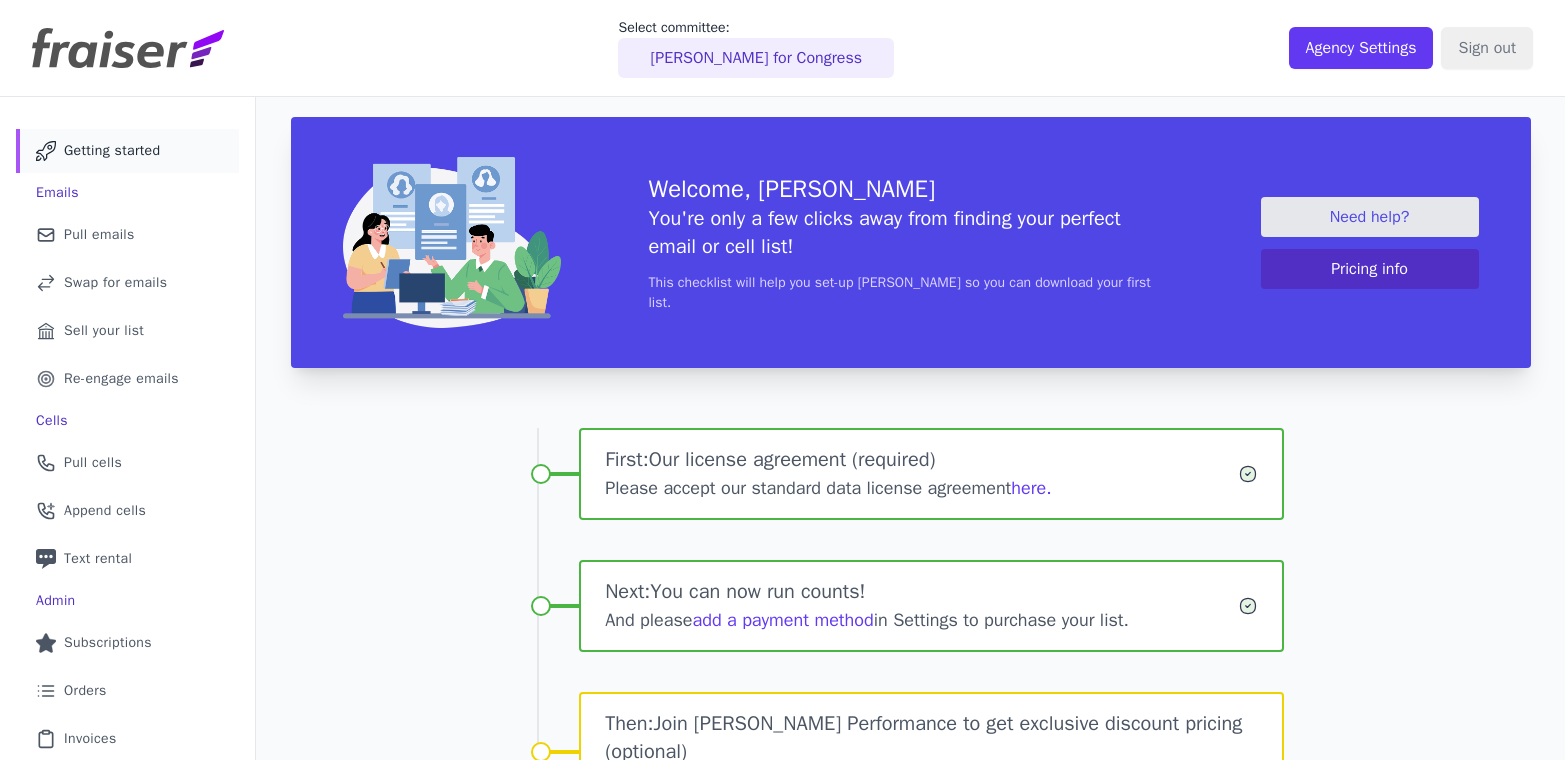 scroll, scrollTop: 0, scrollLeft: 0, axis: both 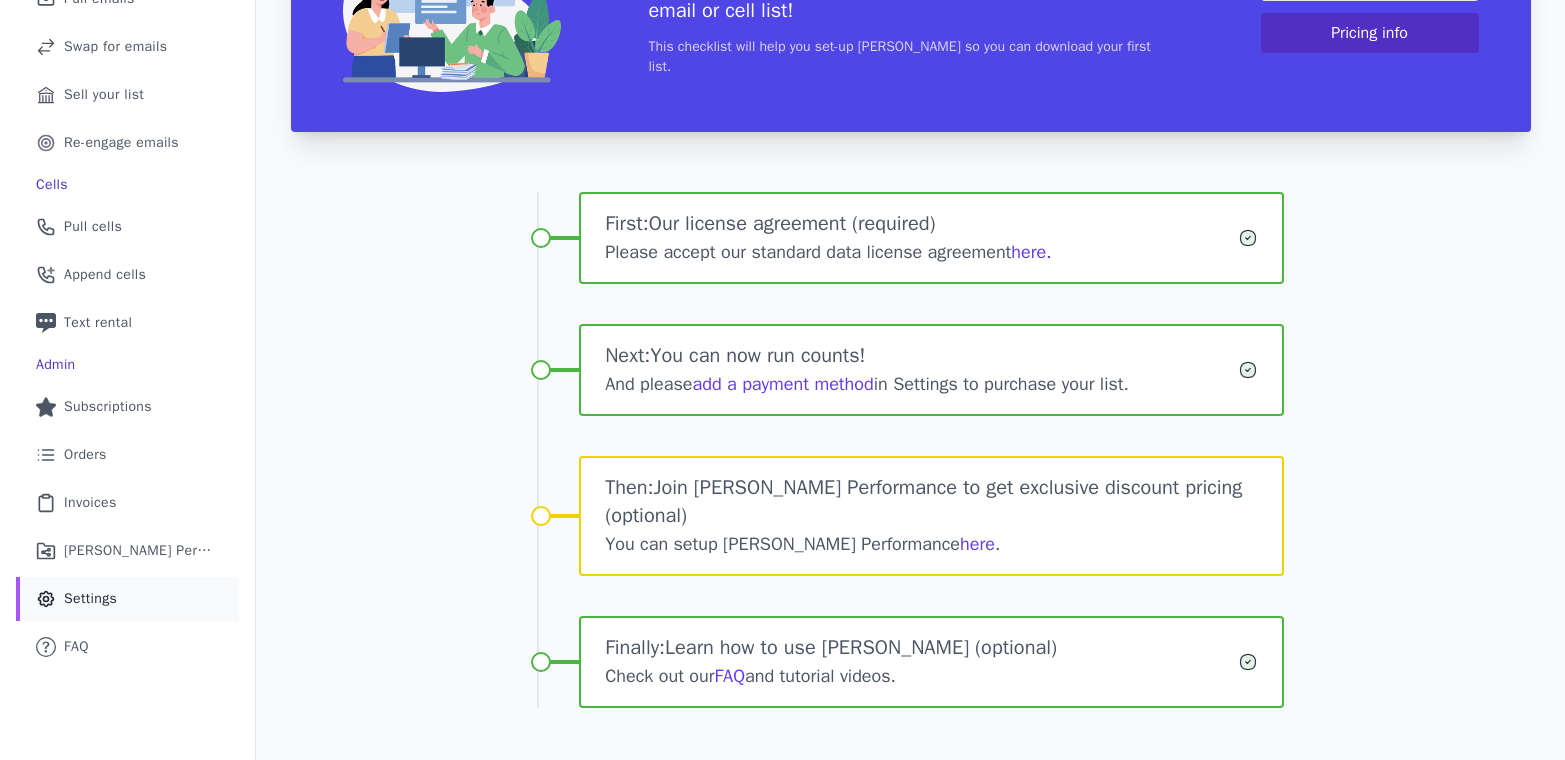 click on "Settings" at bounding box center [90, 599] 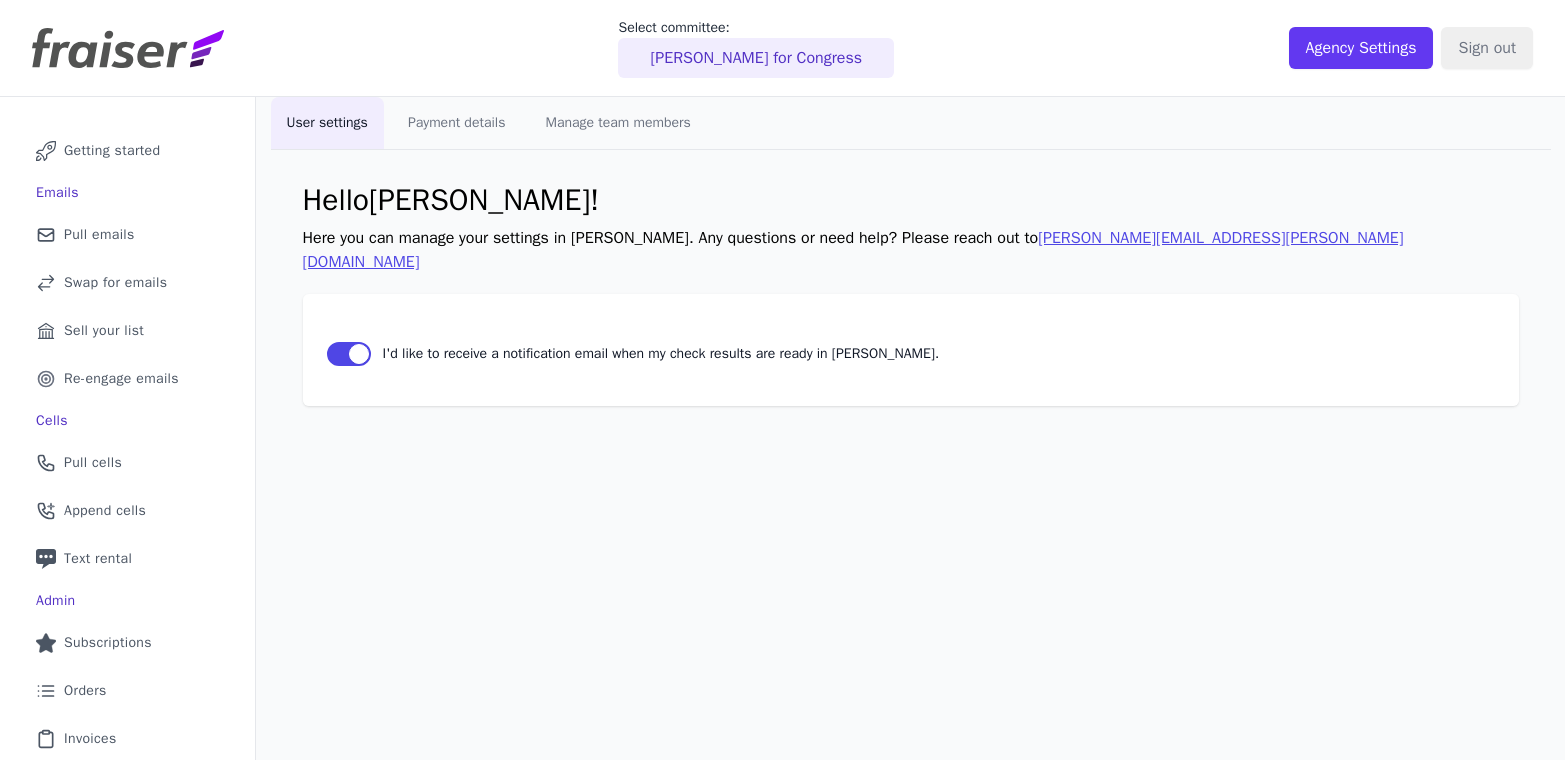 scroll, scrollTop: 0, scrollLeft: 0, axis: both 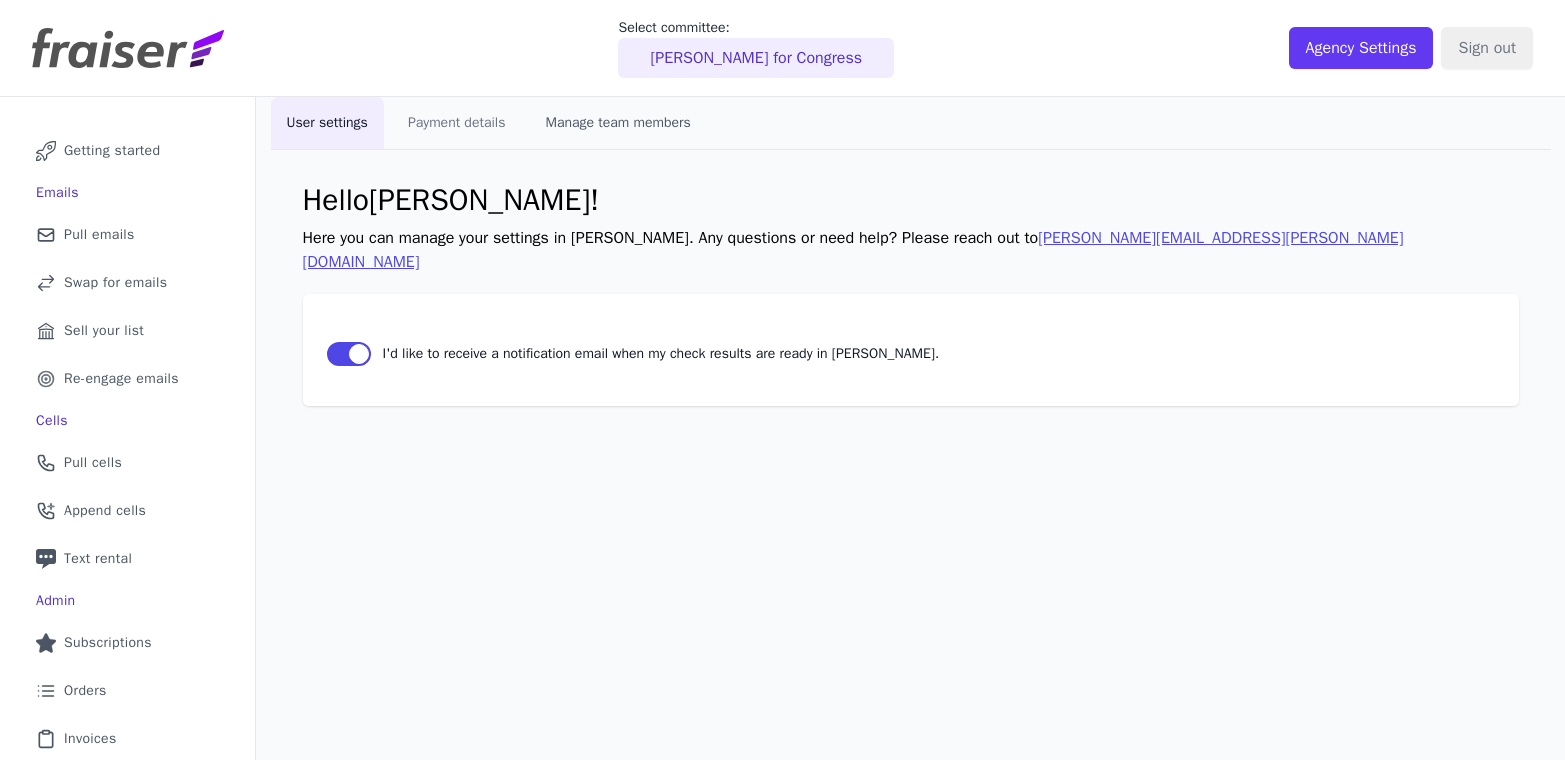 click on "Manage team members" at bounding box center [617, 123] 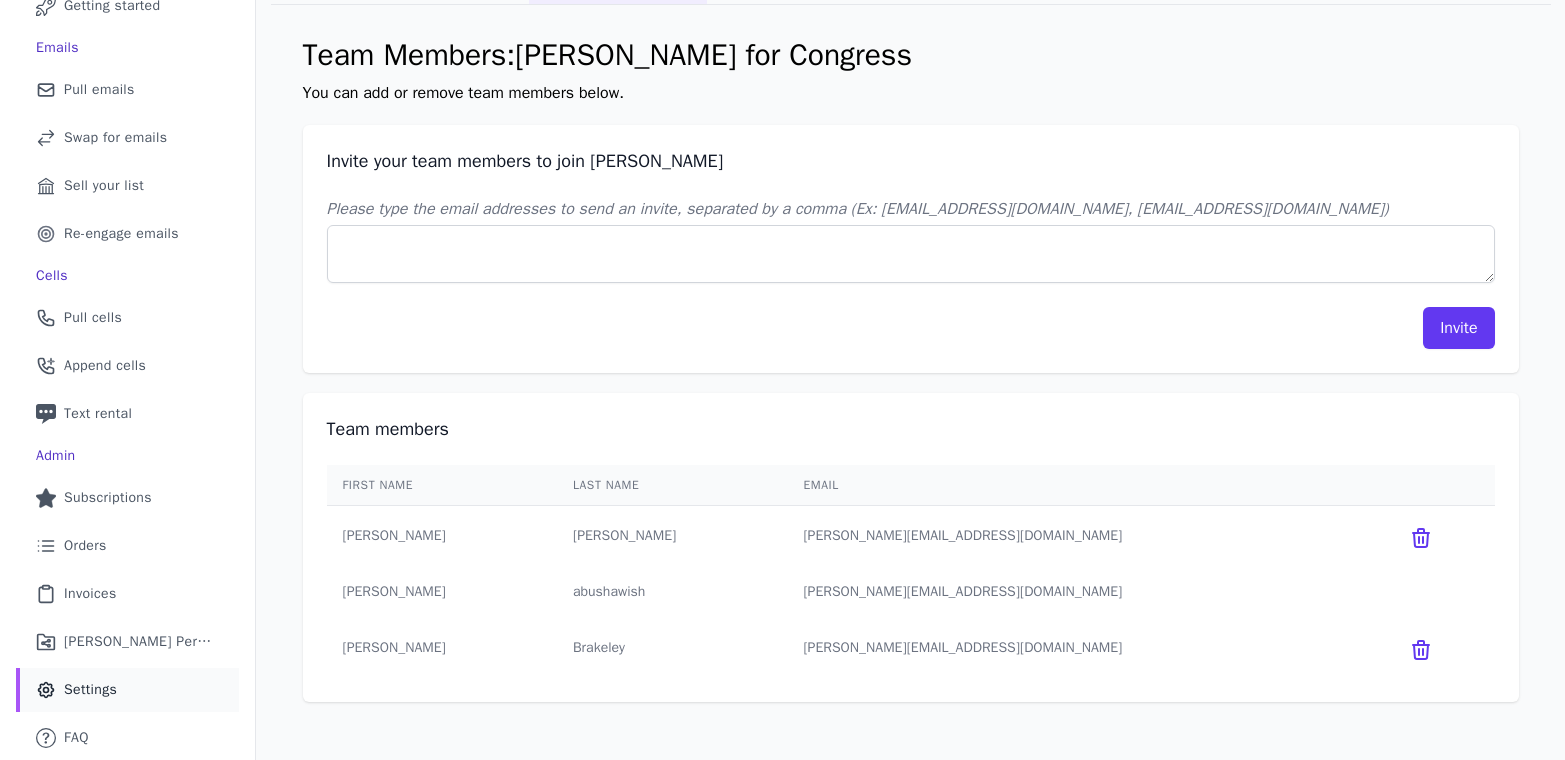 scroll, scrollTop: 0, scrollLeft: 0, axis: both 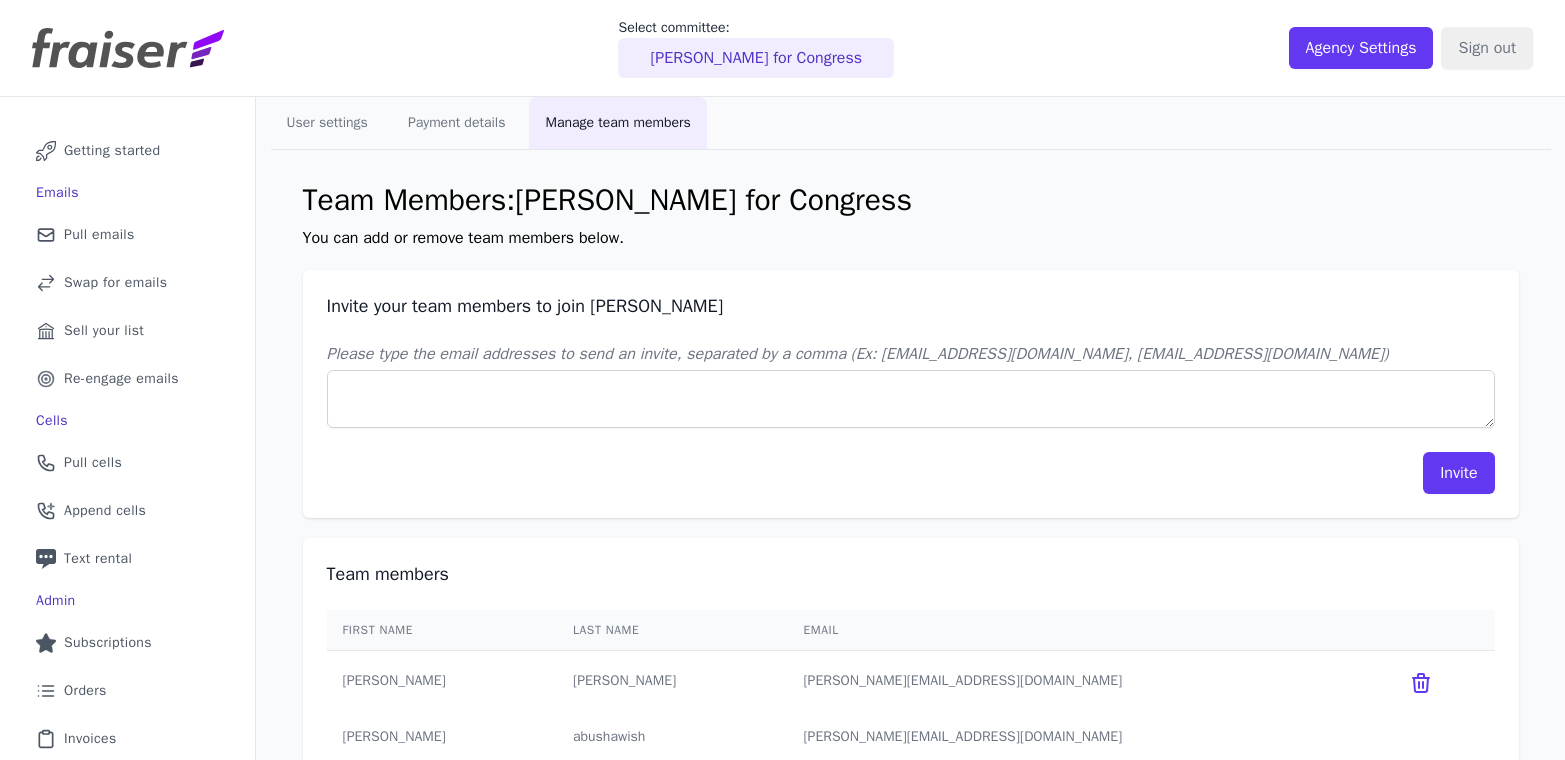 click on "[PERSON_NAME] for Congress" at bounding box center (756, 58) 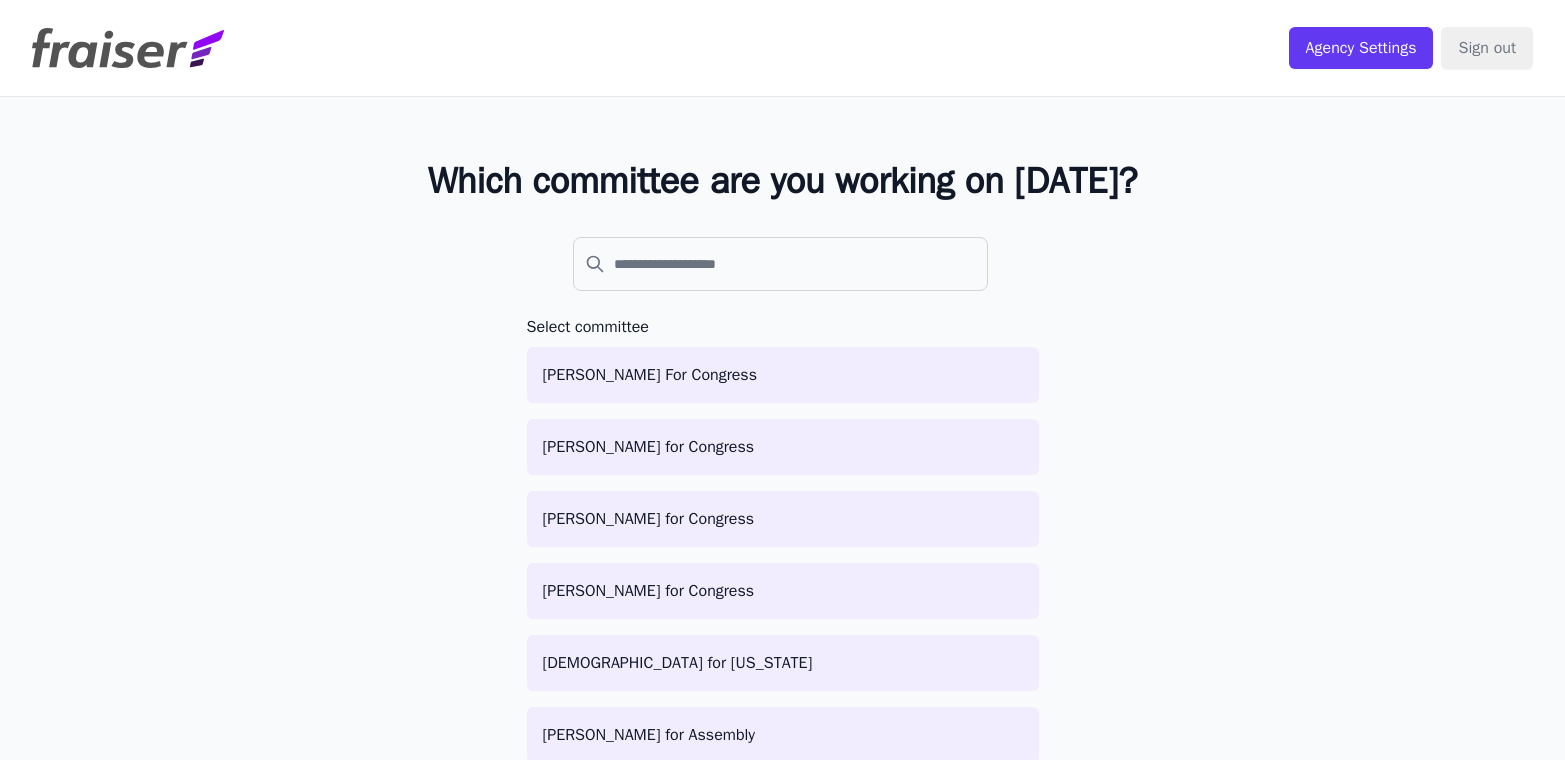 scroll, scrollTop: 0, scrollLeft: 0, axis: both 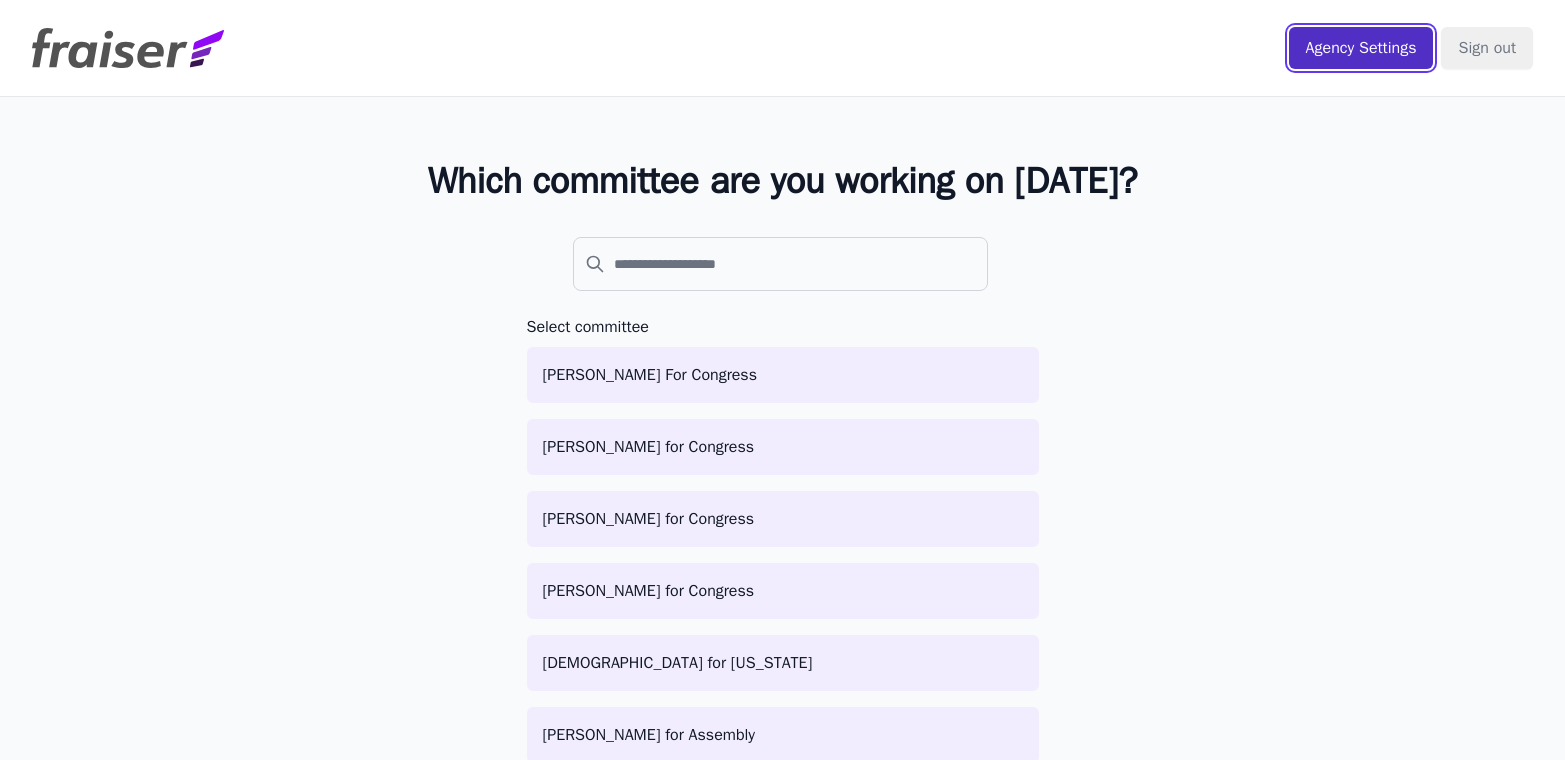 click on "Agency Settings" at bounding box center [1361, 48] 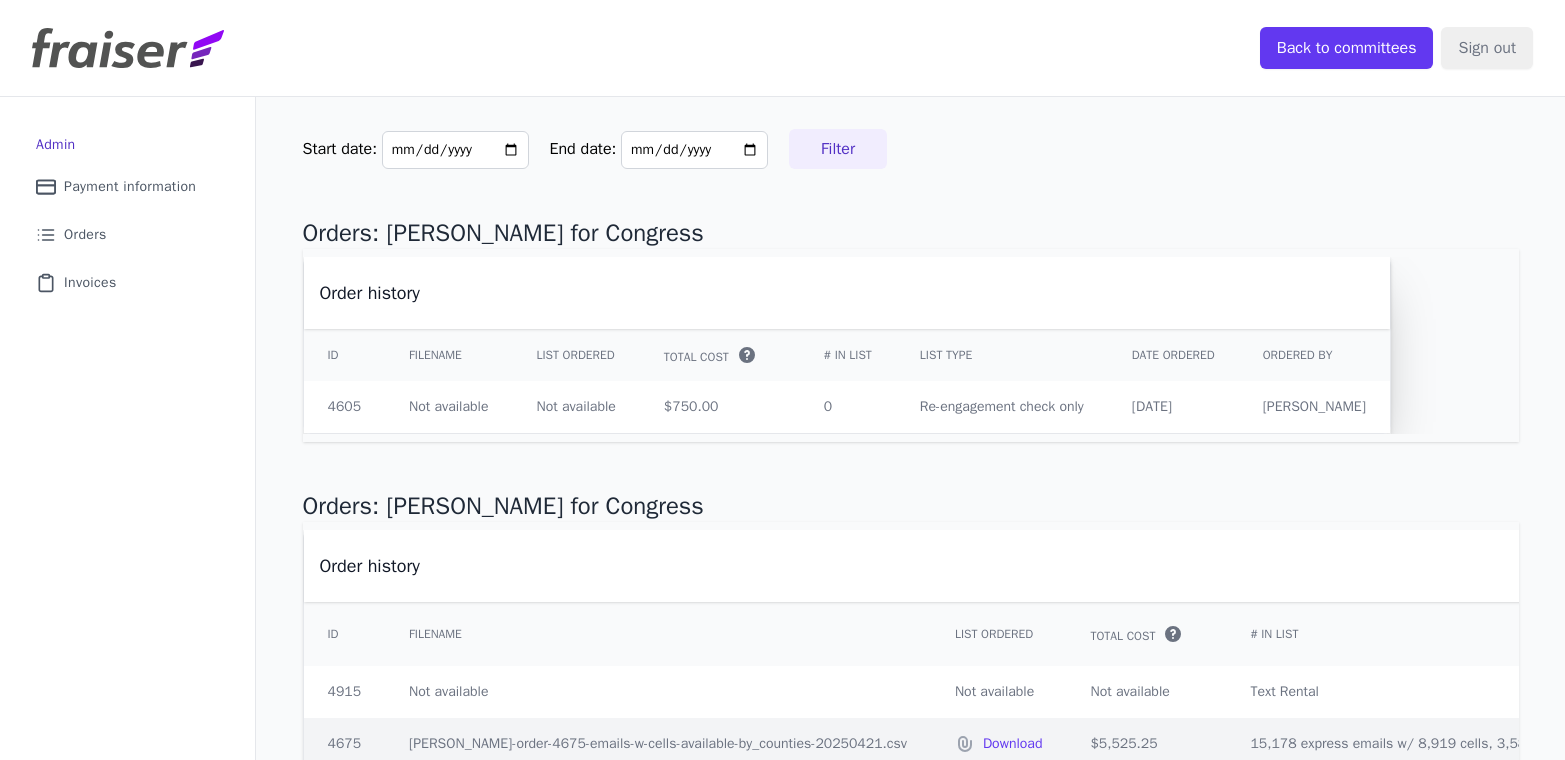 scroll, scrollTop: 0, scrollLeft: 0, axis: both 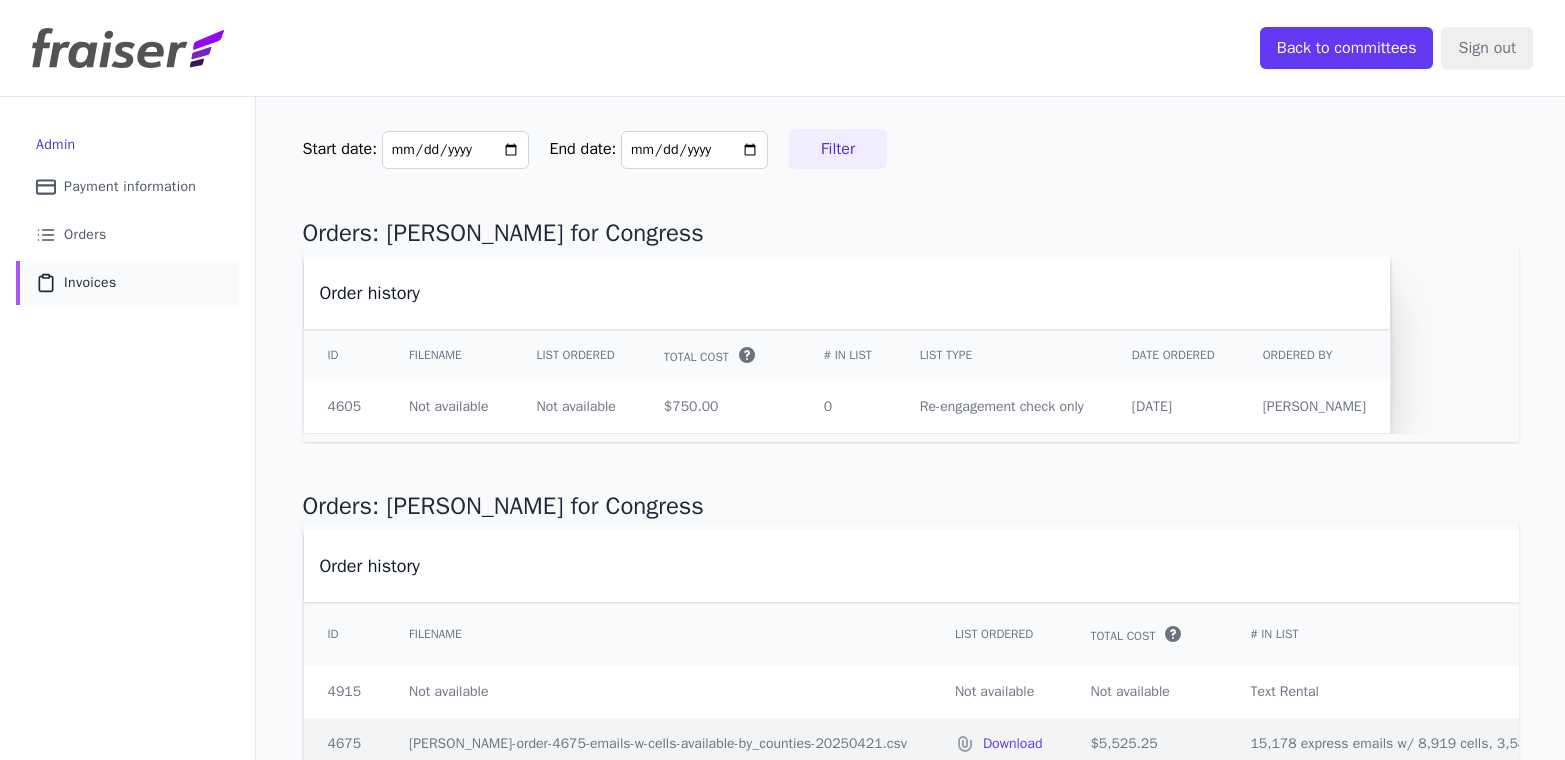 click on "Clipboard Icon Outline of a clipboard
Invoices" at bounding box center (127, 283) 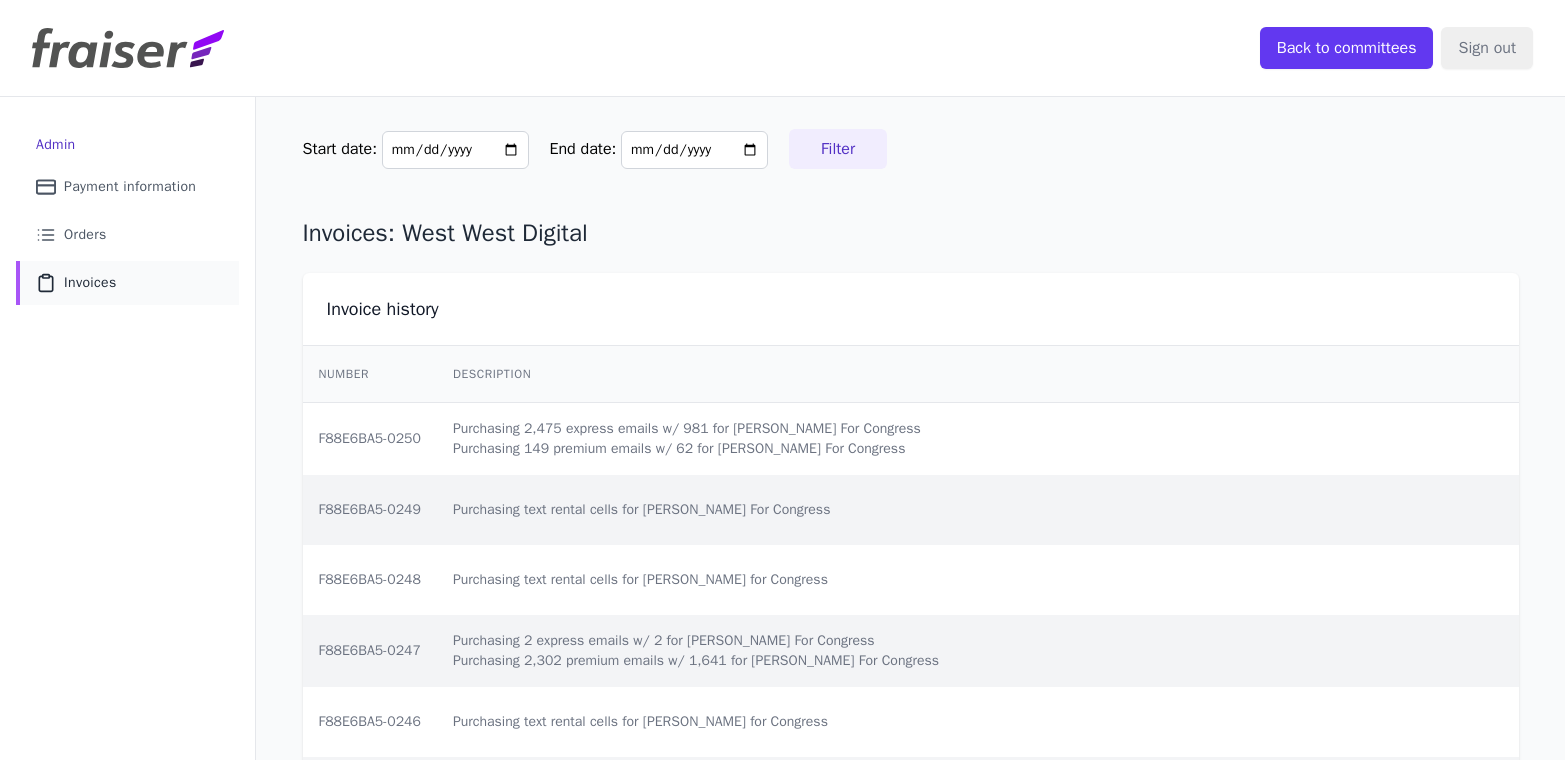 scroll, scrollTop: 0, scrollLeft: 0, axis: both 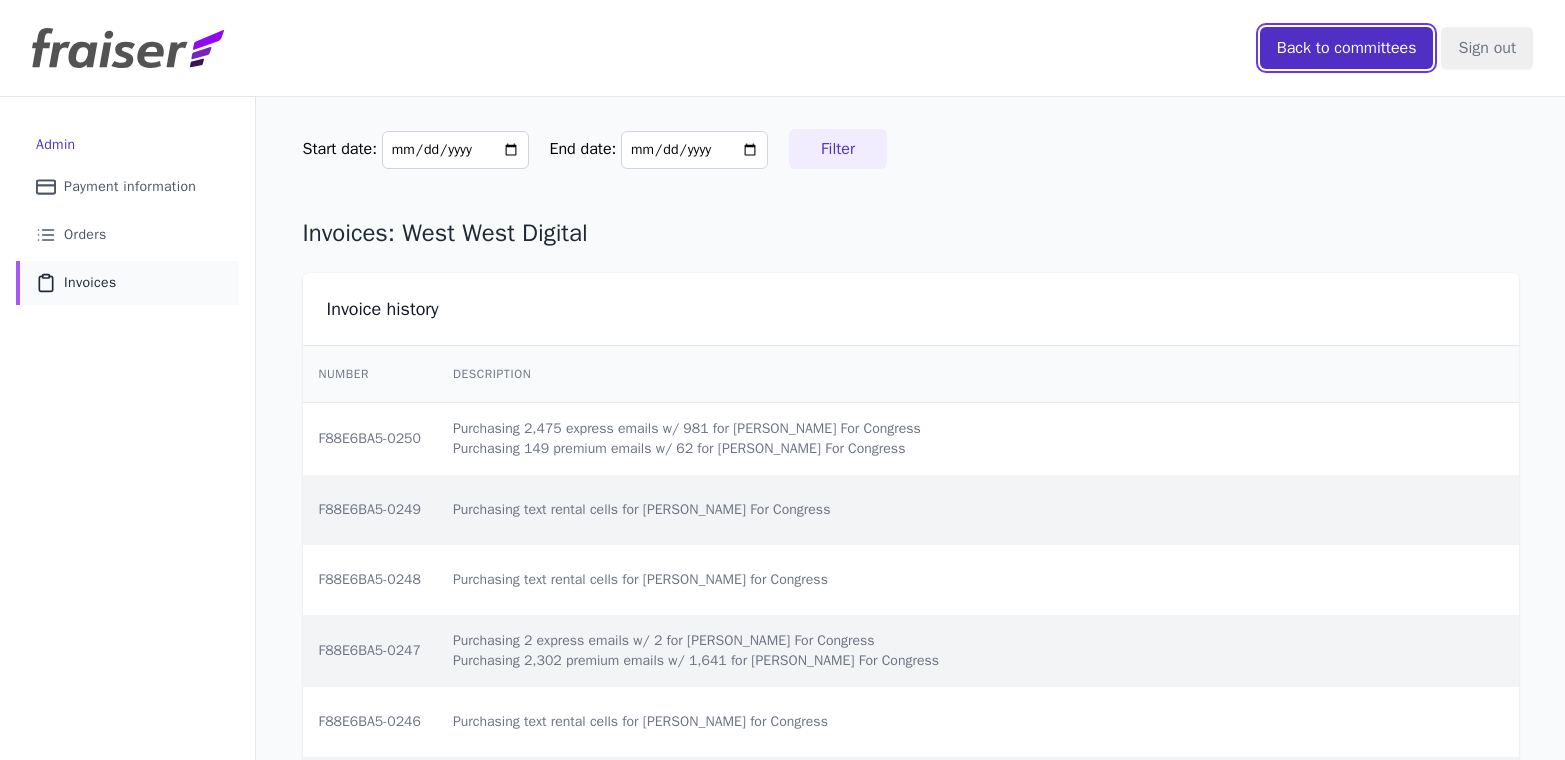 click on "Back to committees" at bounding box center [1347, 48] 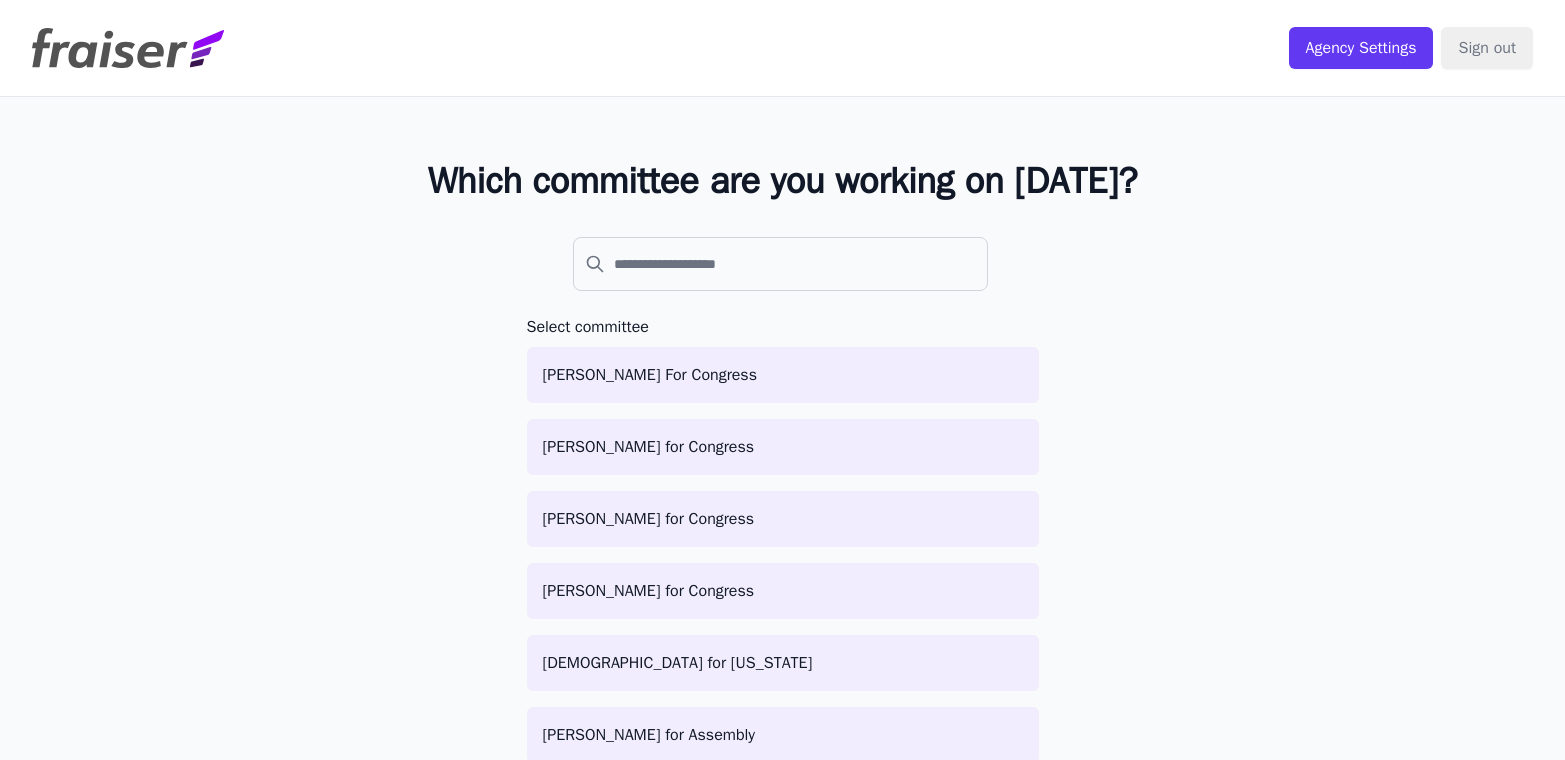 scroll, scrollTop: 0, scrollLeft: 0, axis: both 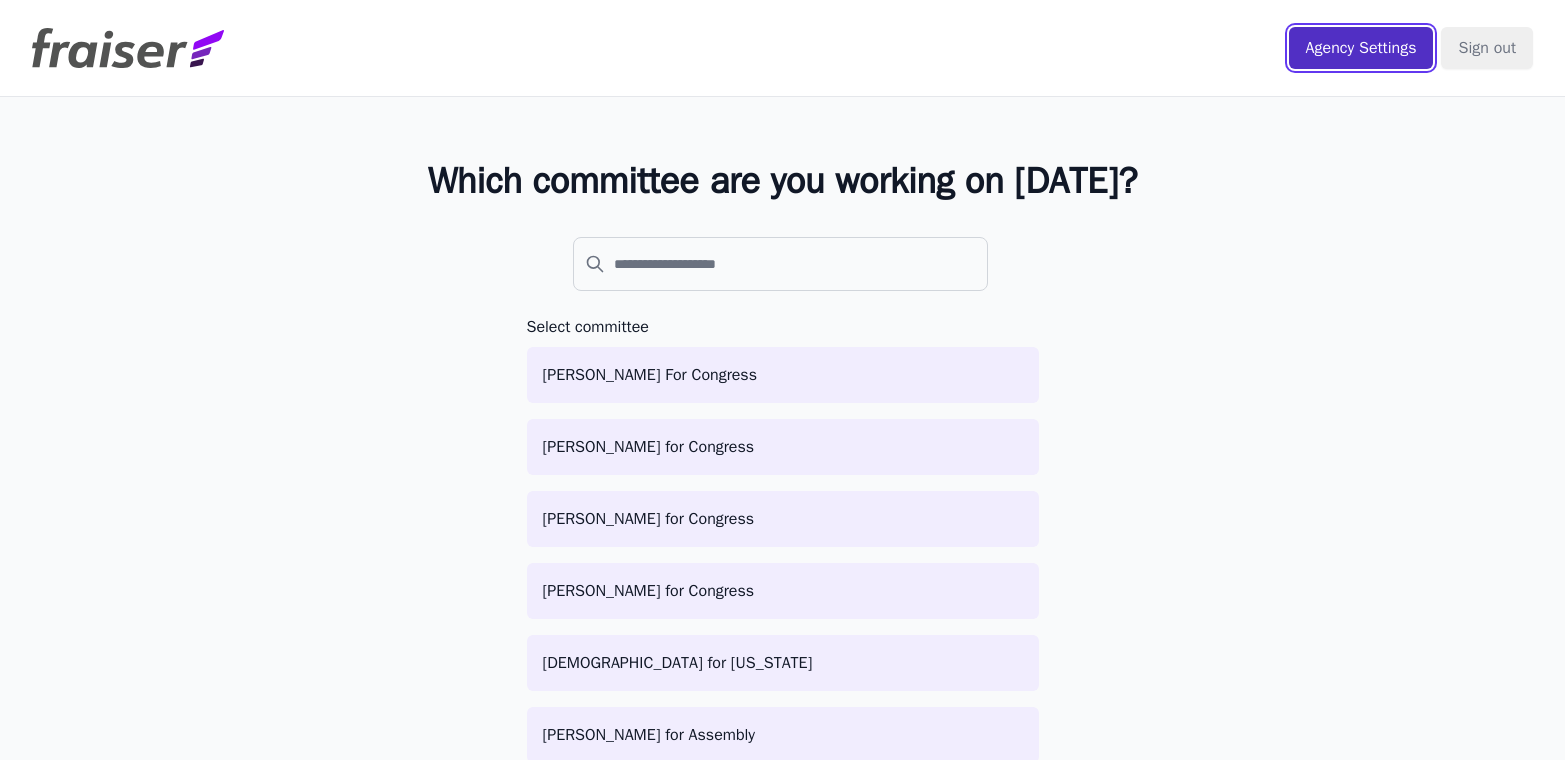 click on "Agency Settings" at bounding box center (1361, 48) 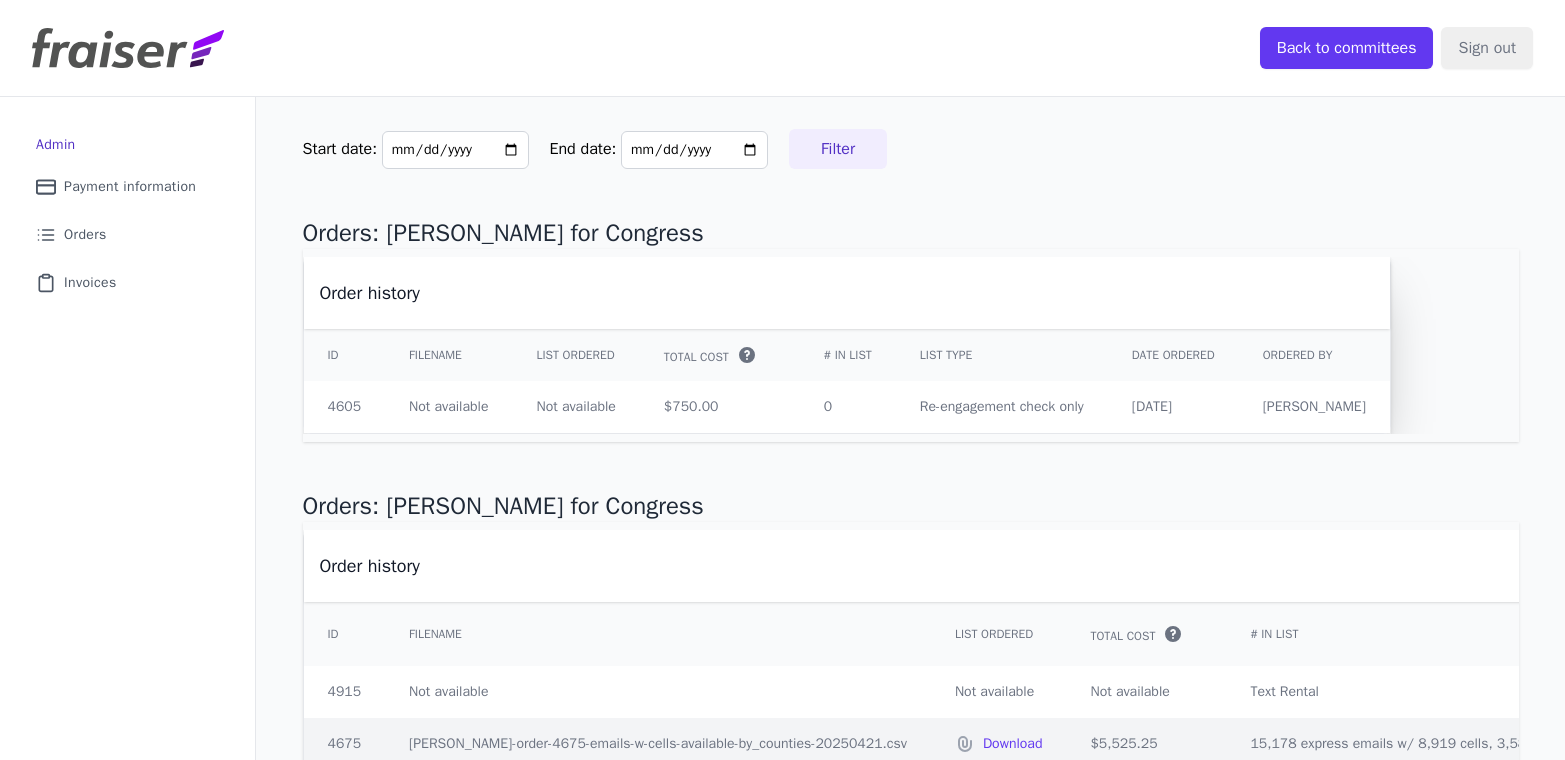 scroll, scrollTop: 0, scrollLeft: 0, axis: both 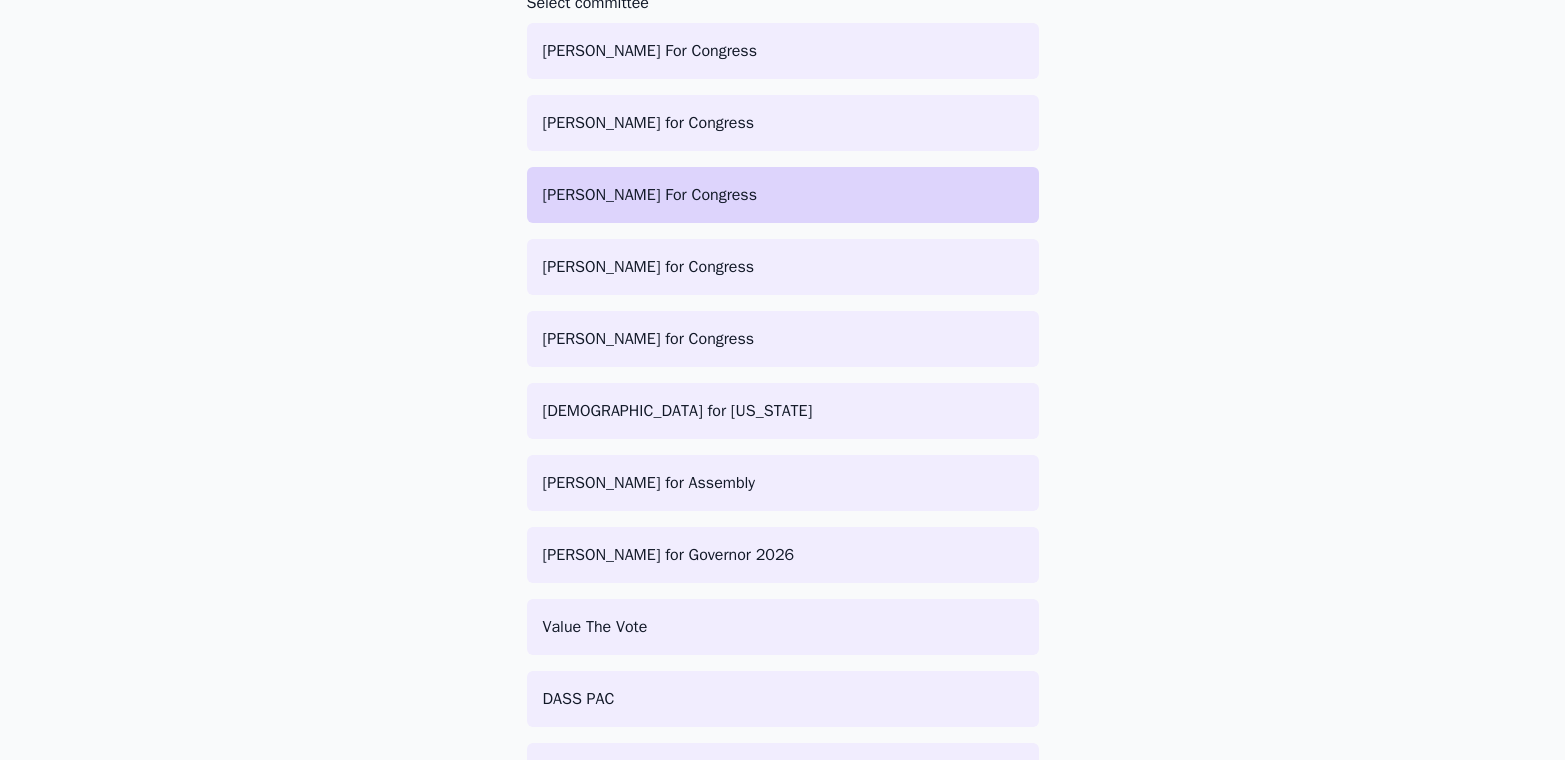 click on "[PERSON_NAME] For Congress" at bounding box center [783, 195] 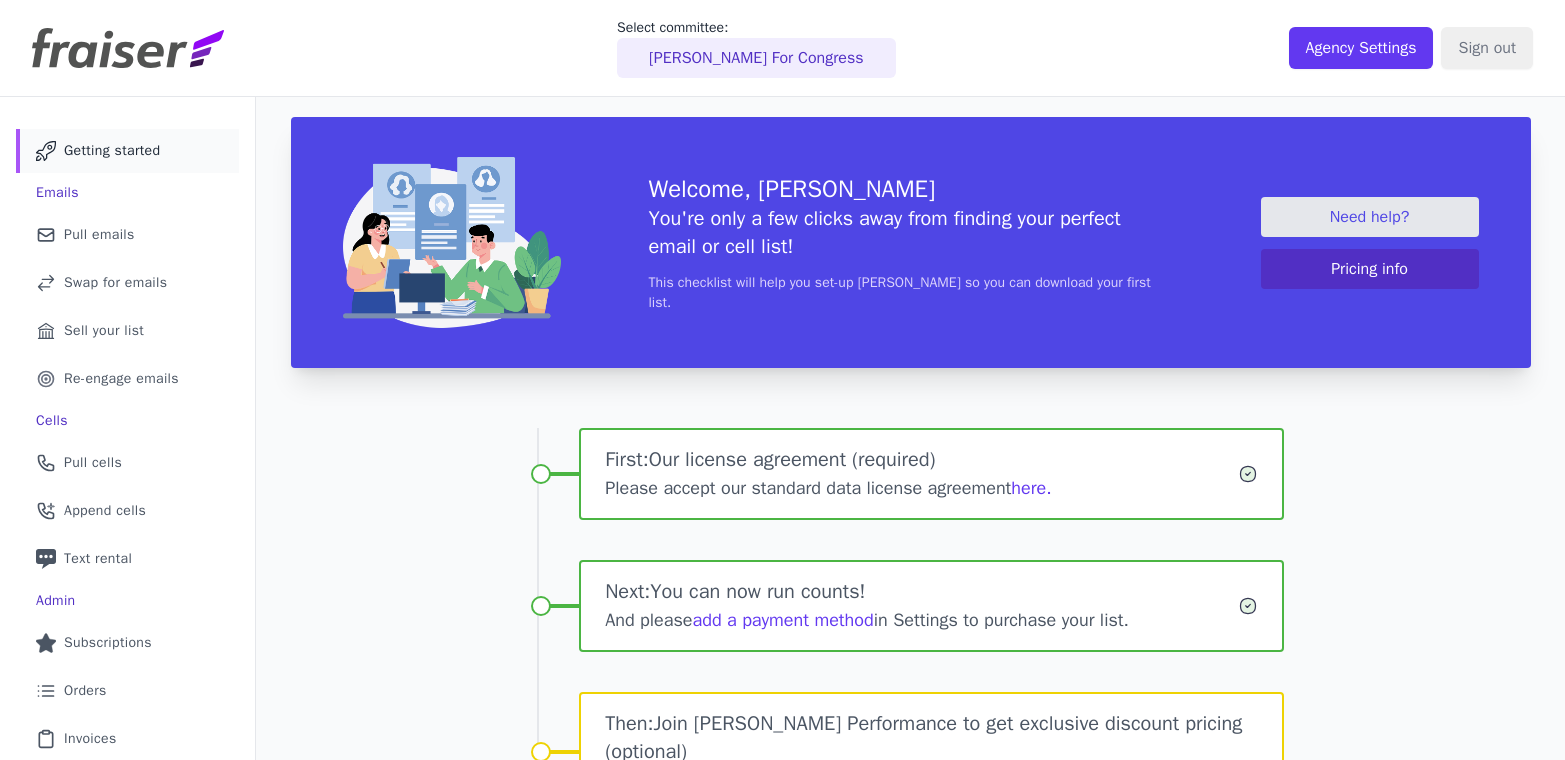 scroll, scrollTop: 0, scrollLeft: 0, axis: both 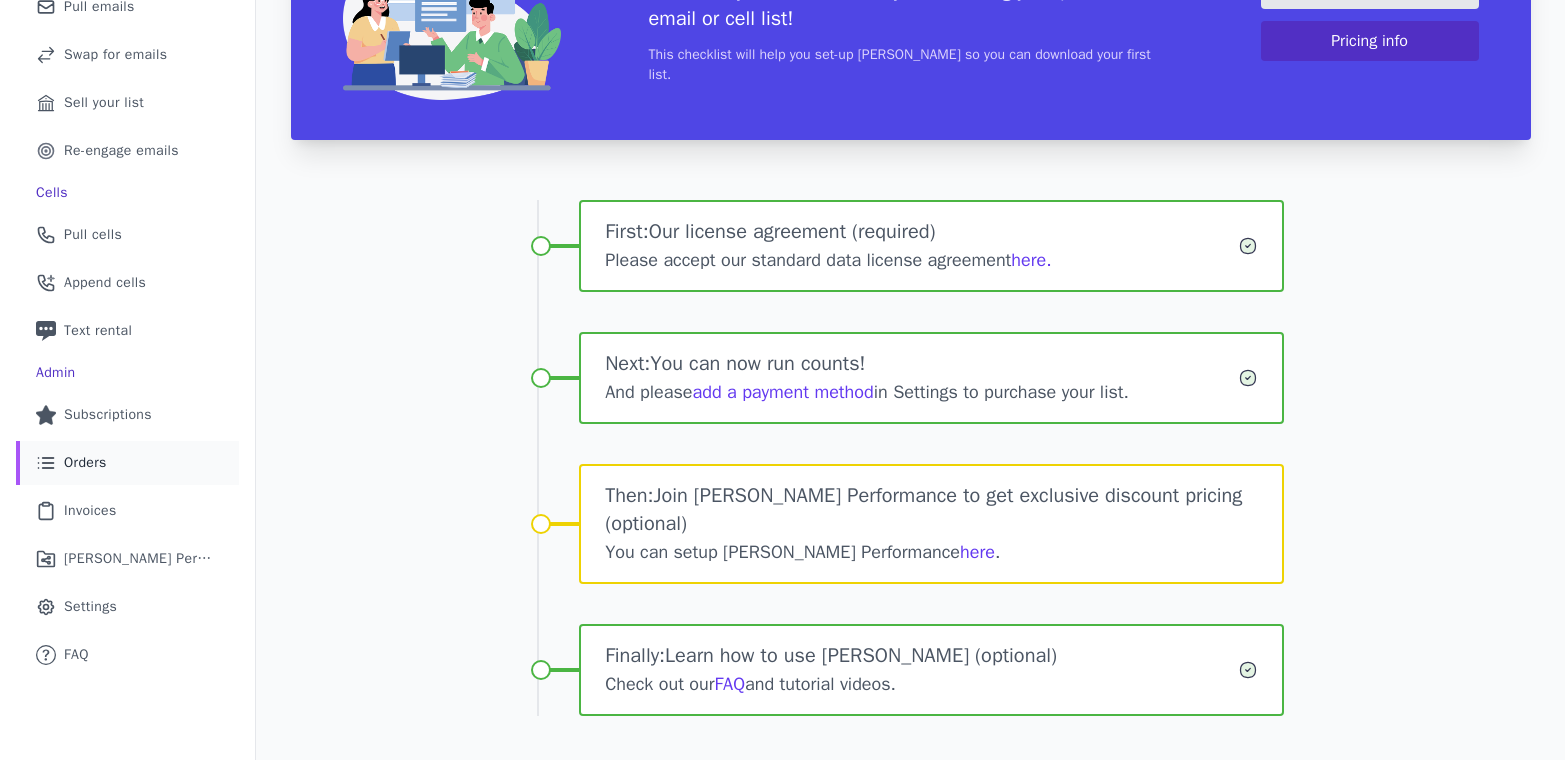 click on "List Icon Outline of bulleted list
Orders" at bounding box center [127, 463] 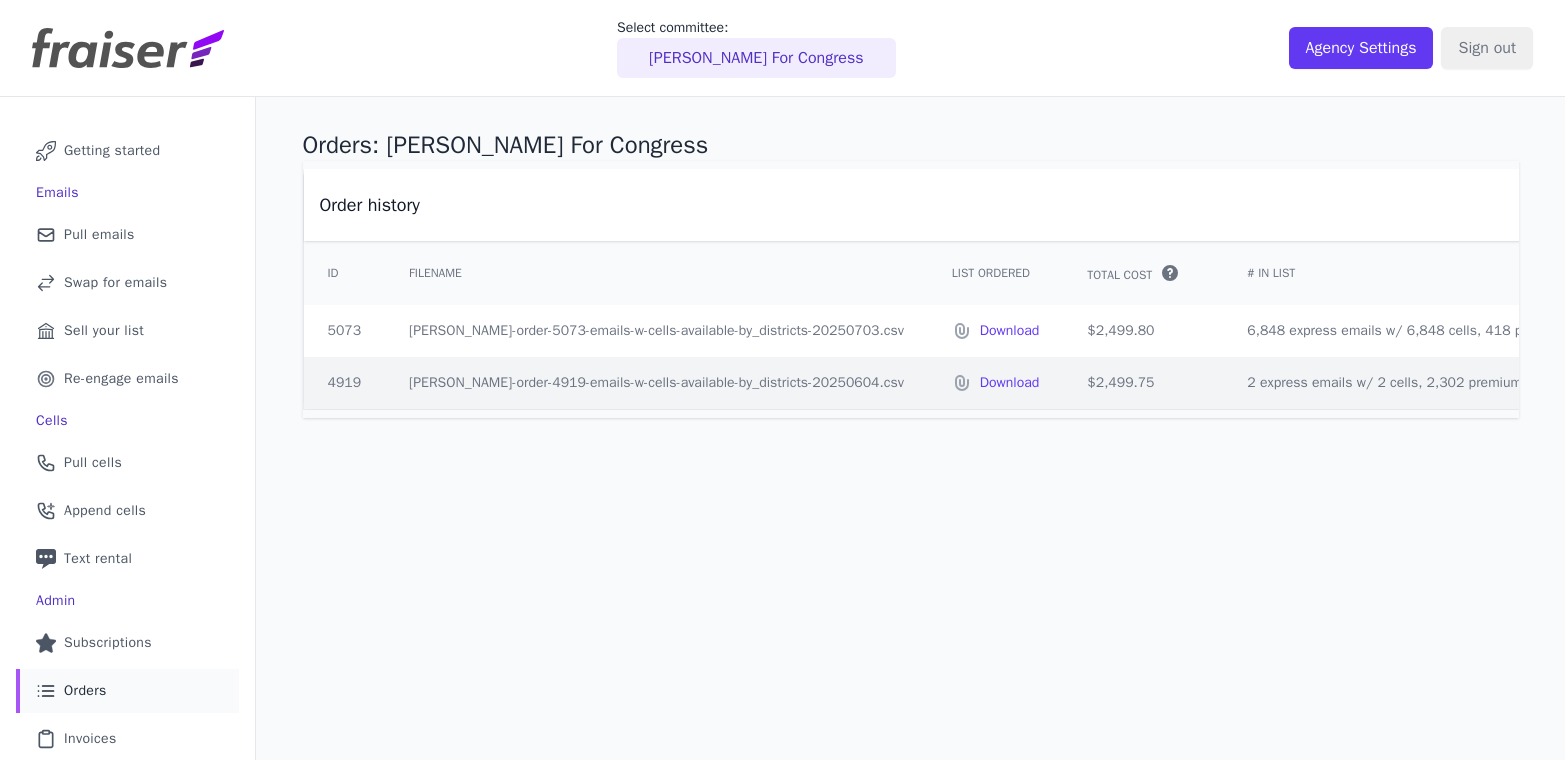 scroll, scrollTop: 0, scrollLeft: 0, axis: both 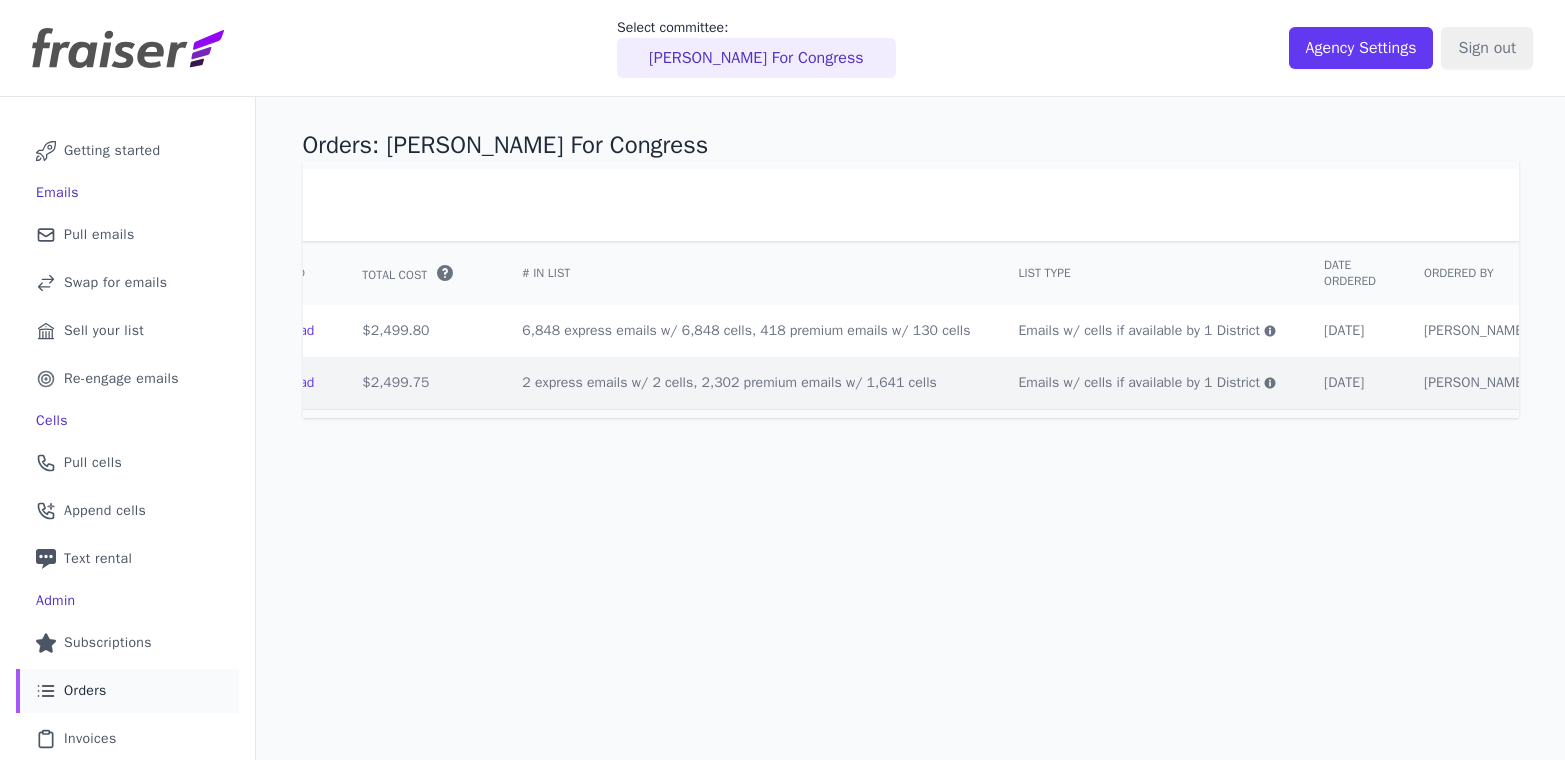 drag, startPoint x: 949, startPoint y: 333, endPoint x: 469, endPoint y: 328, distance: 480.02603 